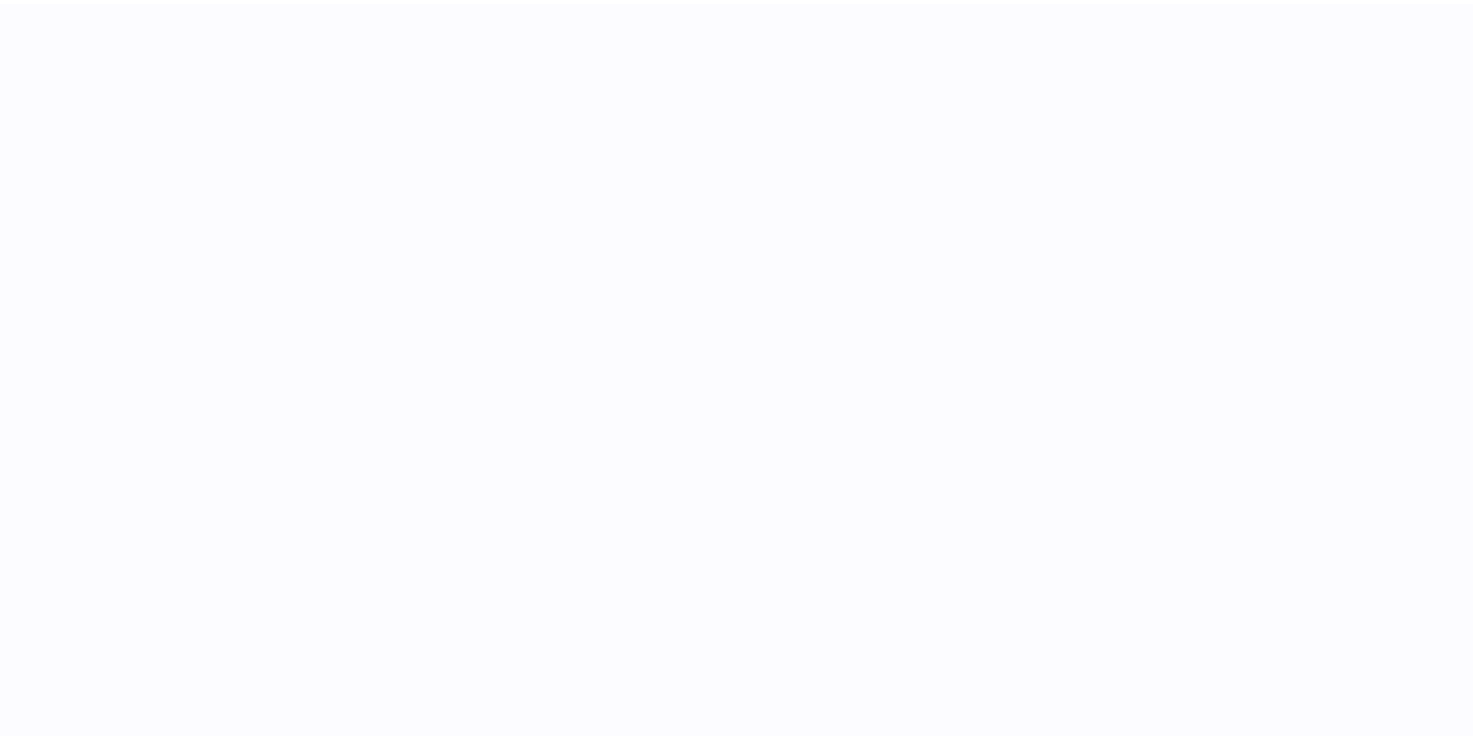 scroll, scrollTop: 0, scrollLeft: 0, axis: both 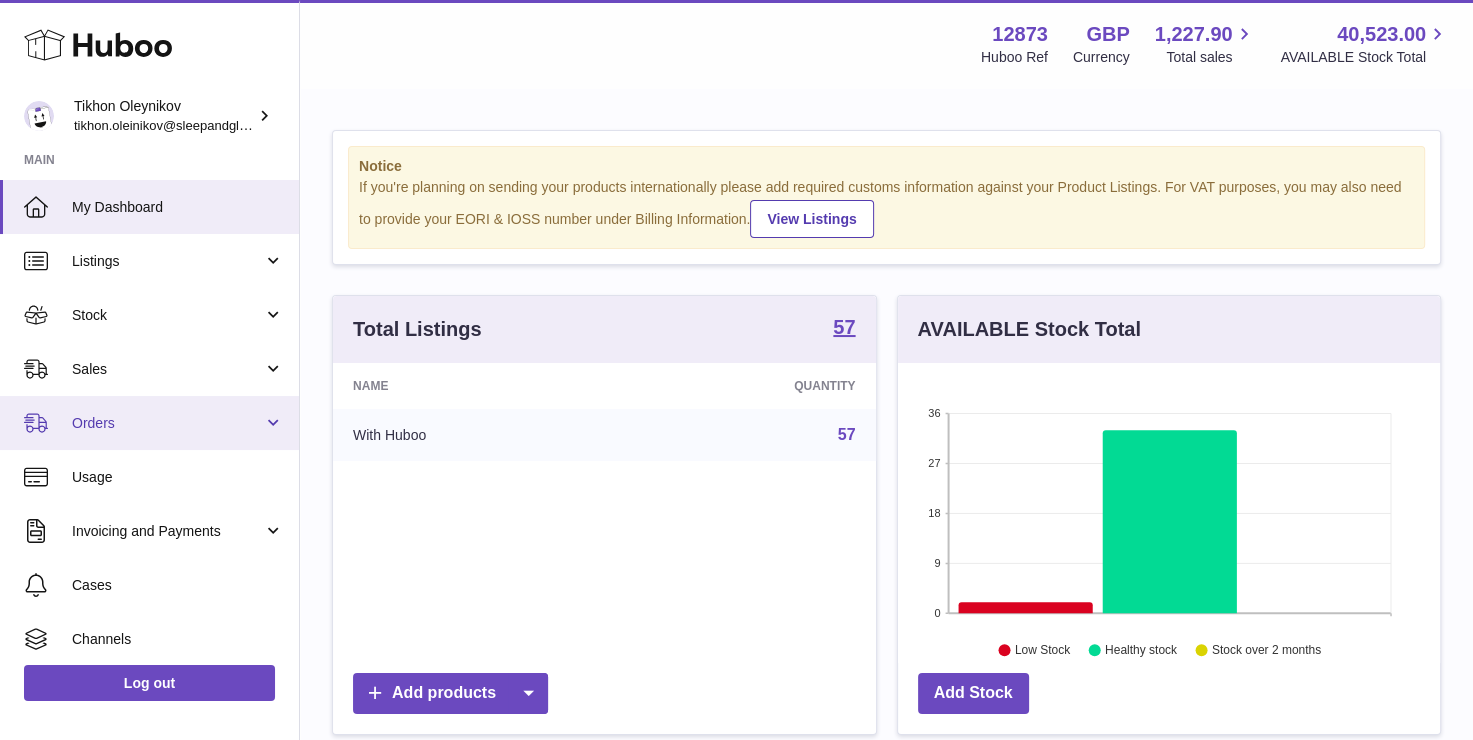 click on "Orders" at bounding box center [167, 423] 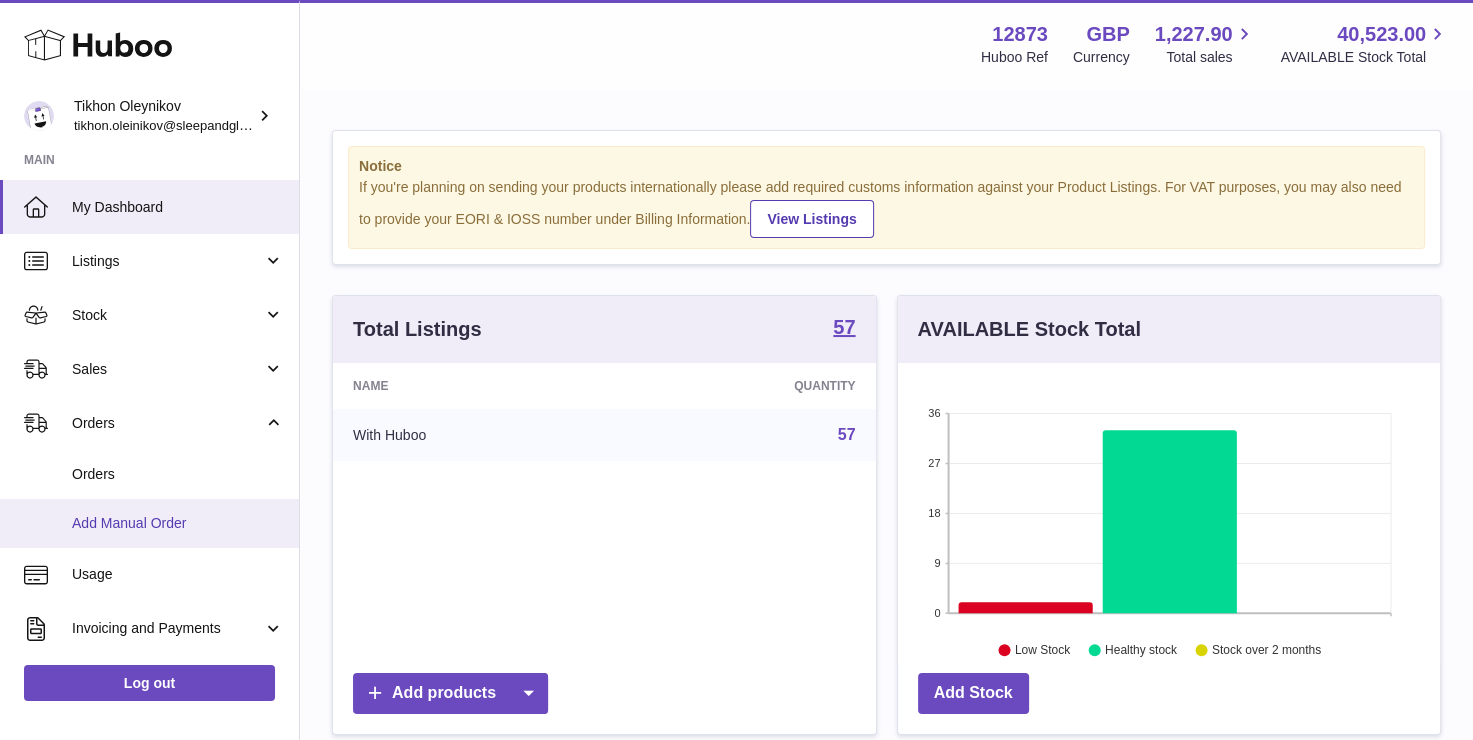 click on "Add Manual Order" at bounding box center (178, 523) 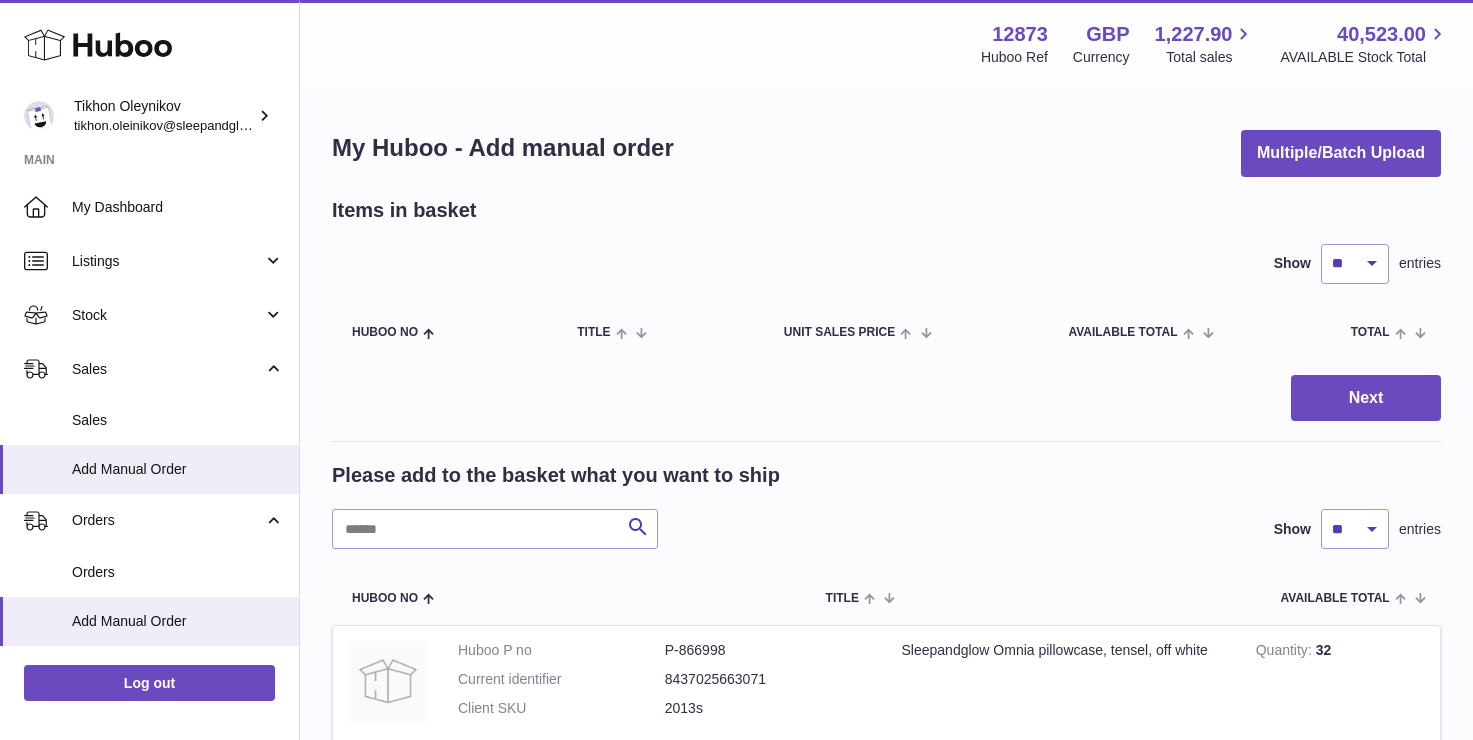 scroll, scrollTop: 0, scrollLeft: 0, axis: both 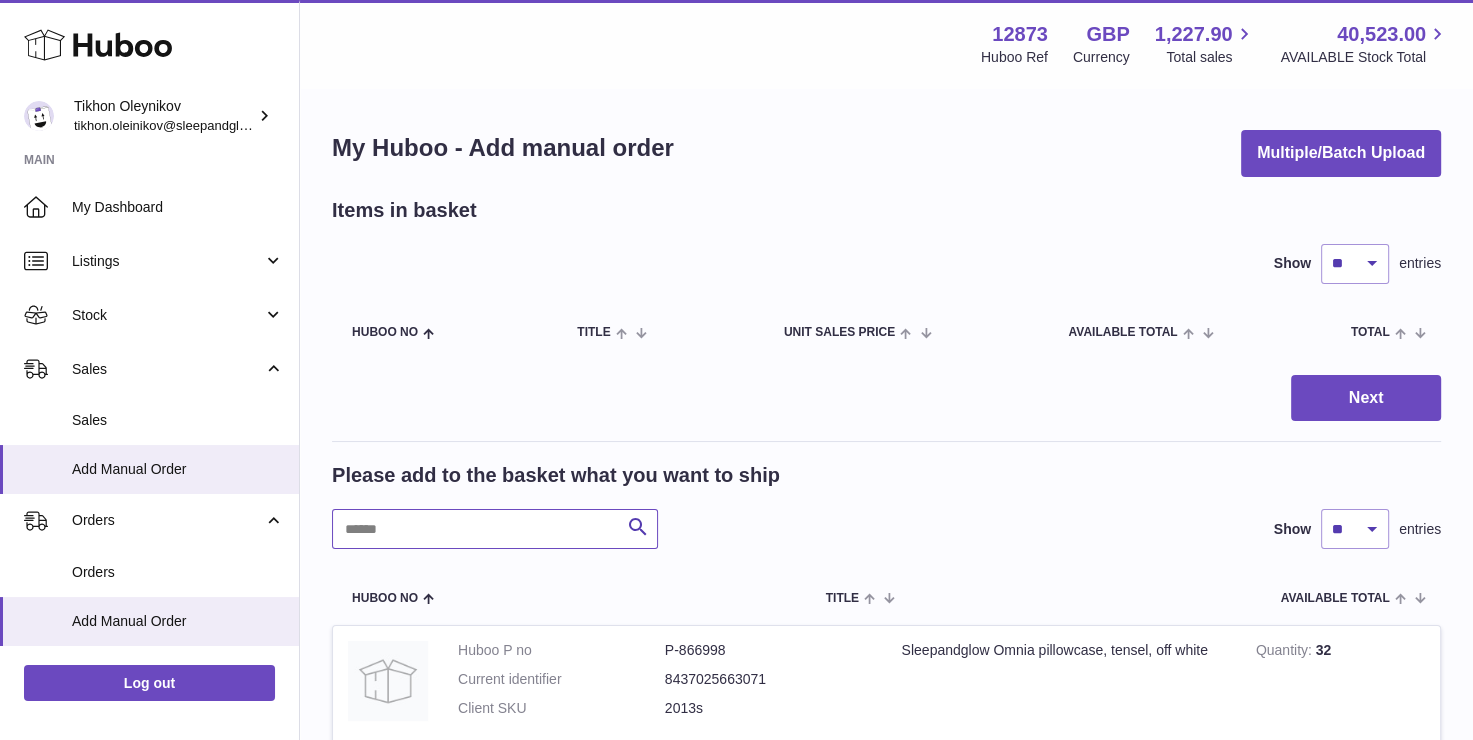 click at bounding box center (495, 529) 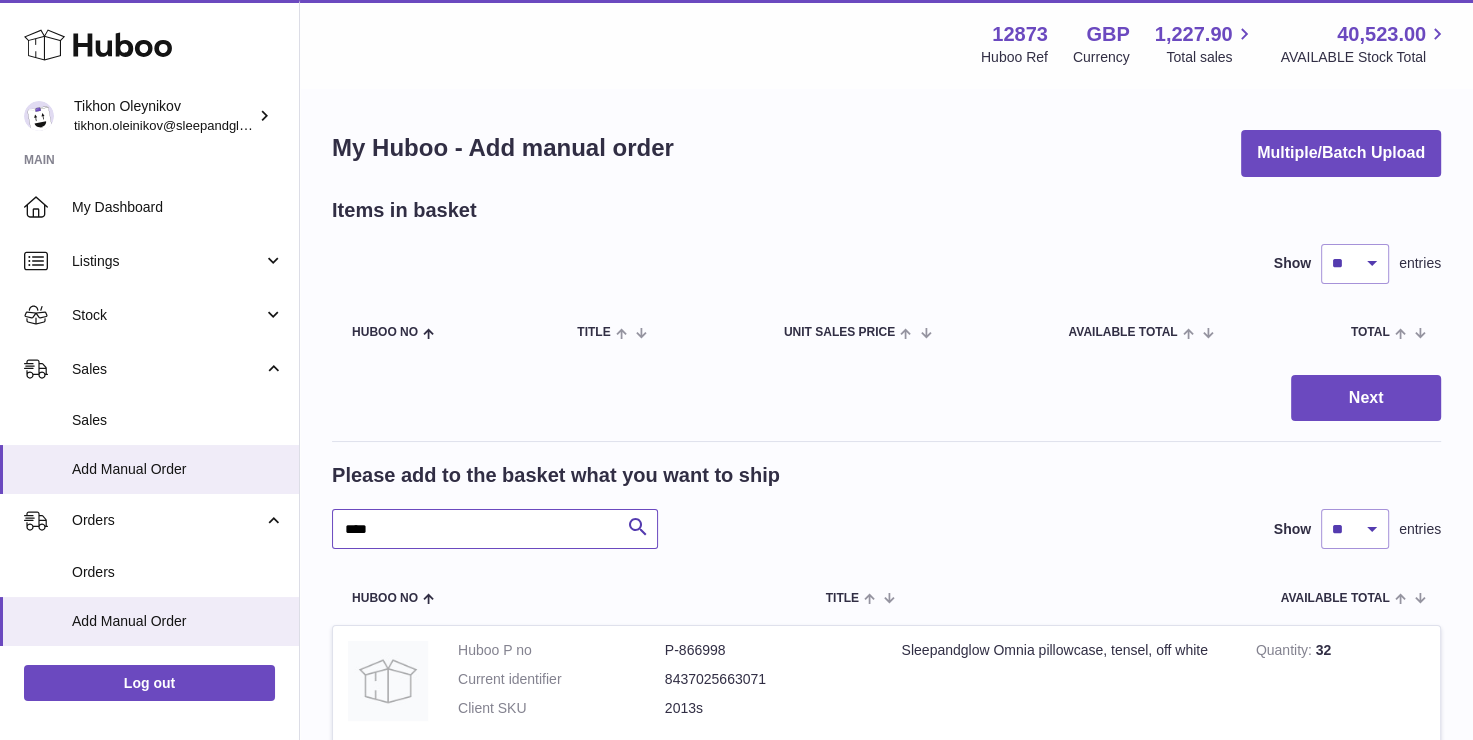 type on "****" 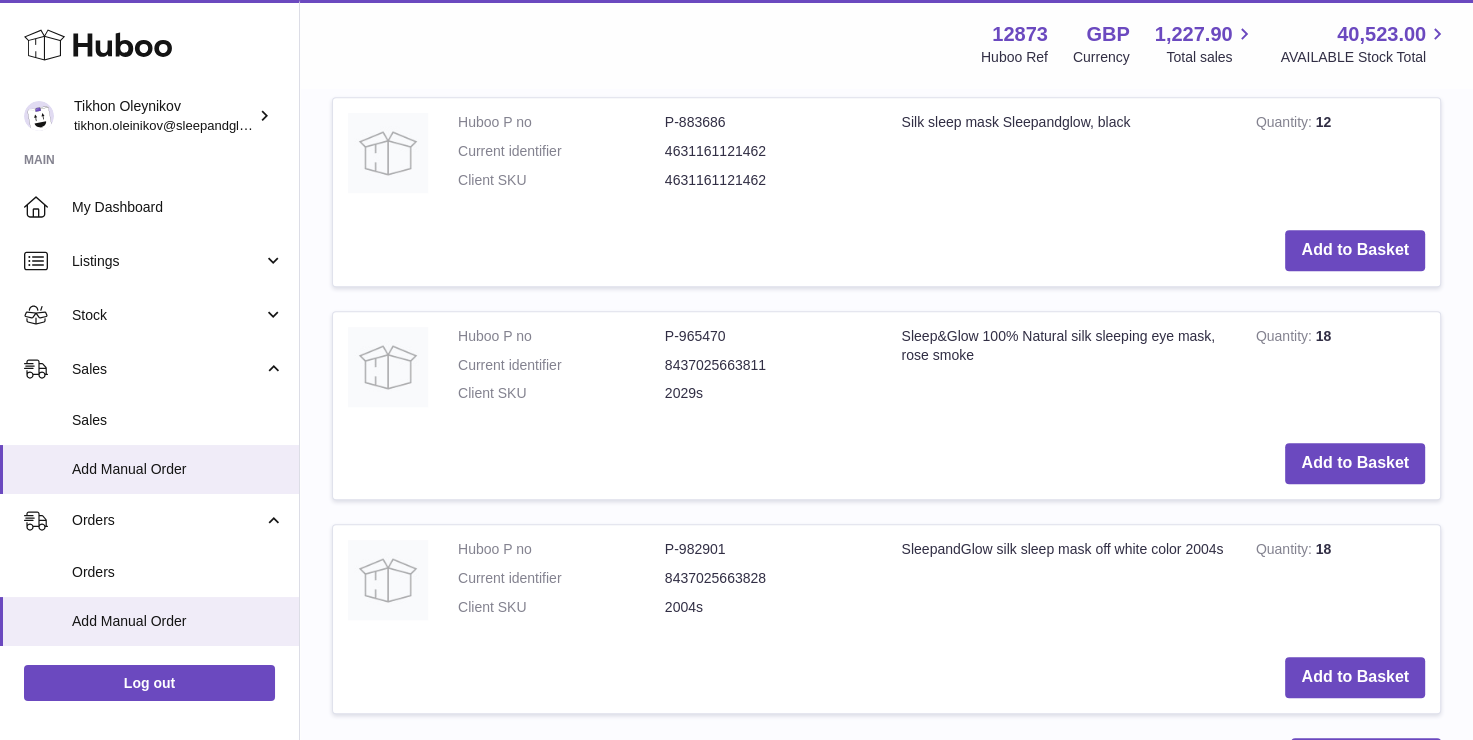 scroll, scrollTop: 1000, scrollLeft: 0, axis: vertical 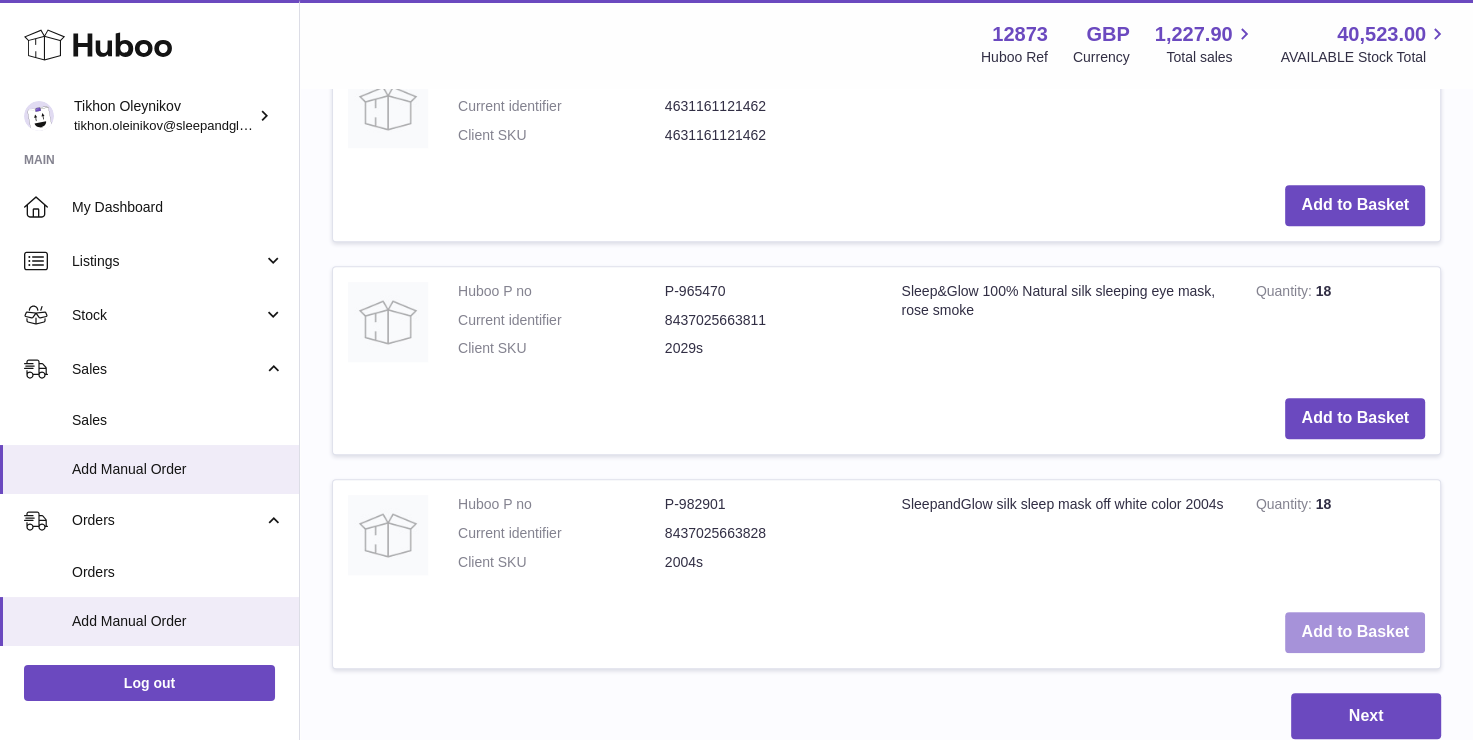 click on "Add to Basket" at bounding box center [1355, 632] 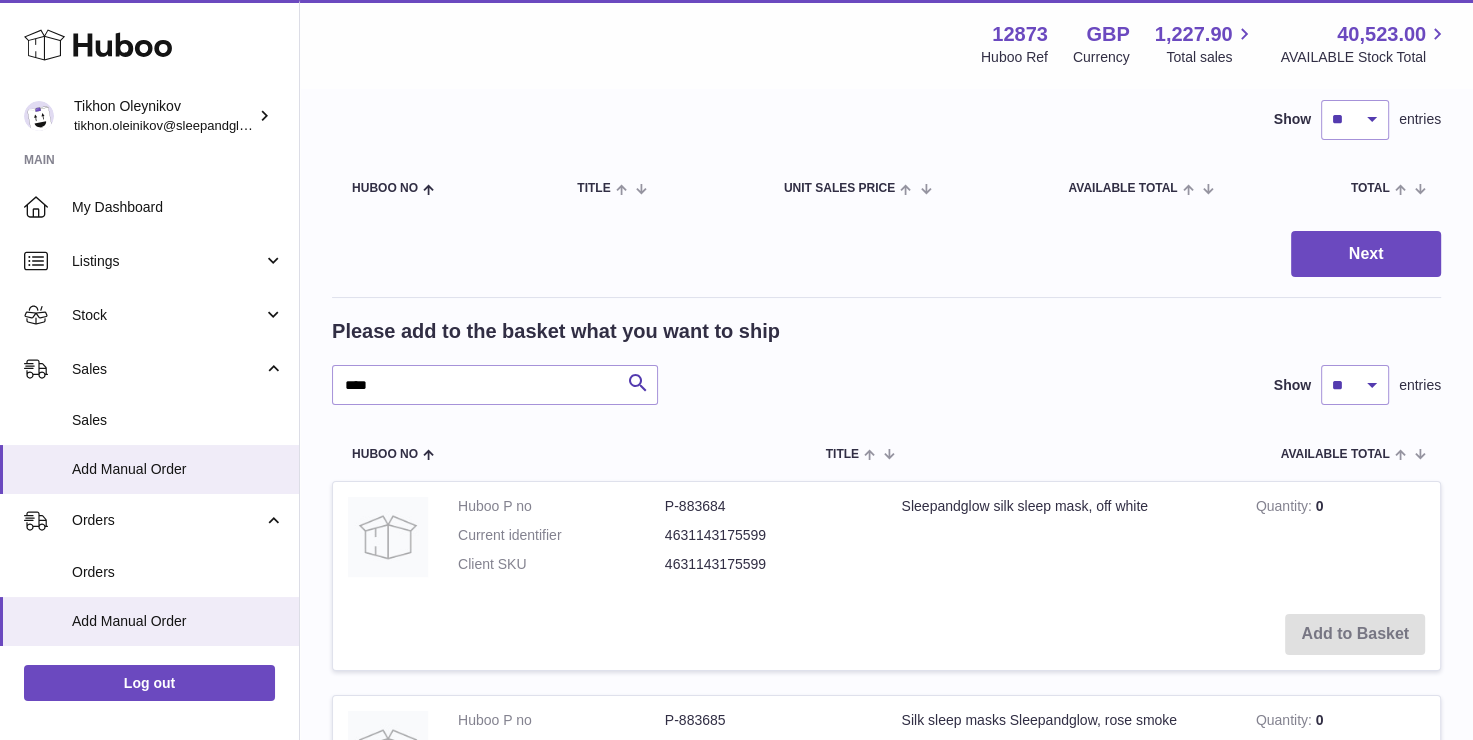scroll, scrollTop: 0, scrollLeft: 0, axis: both 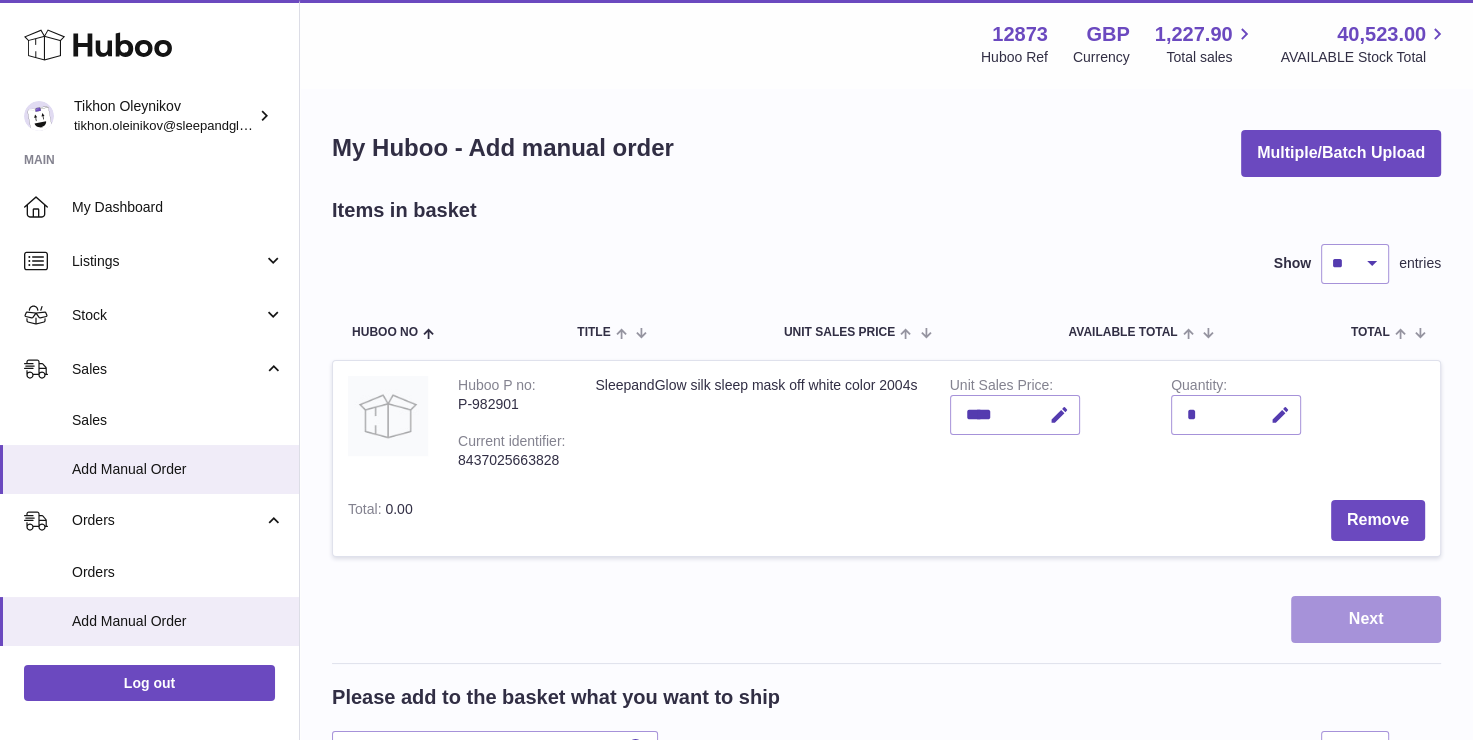 click on "Next" at bounding box center [1366, 619] 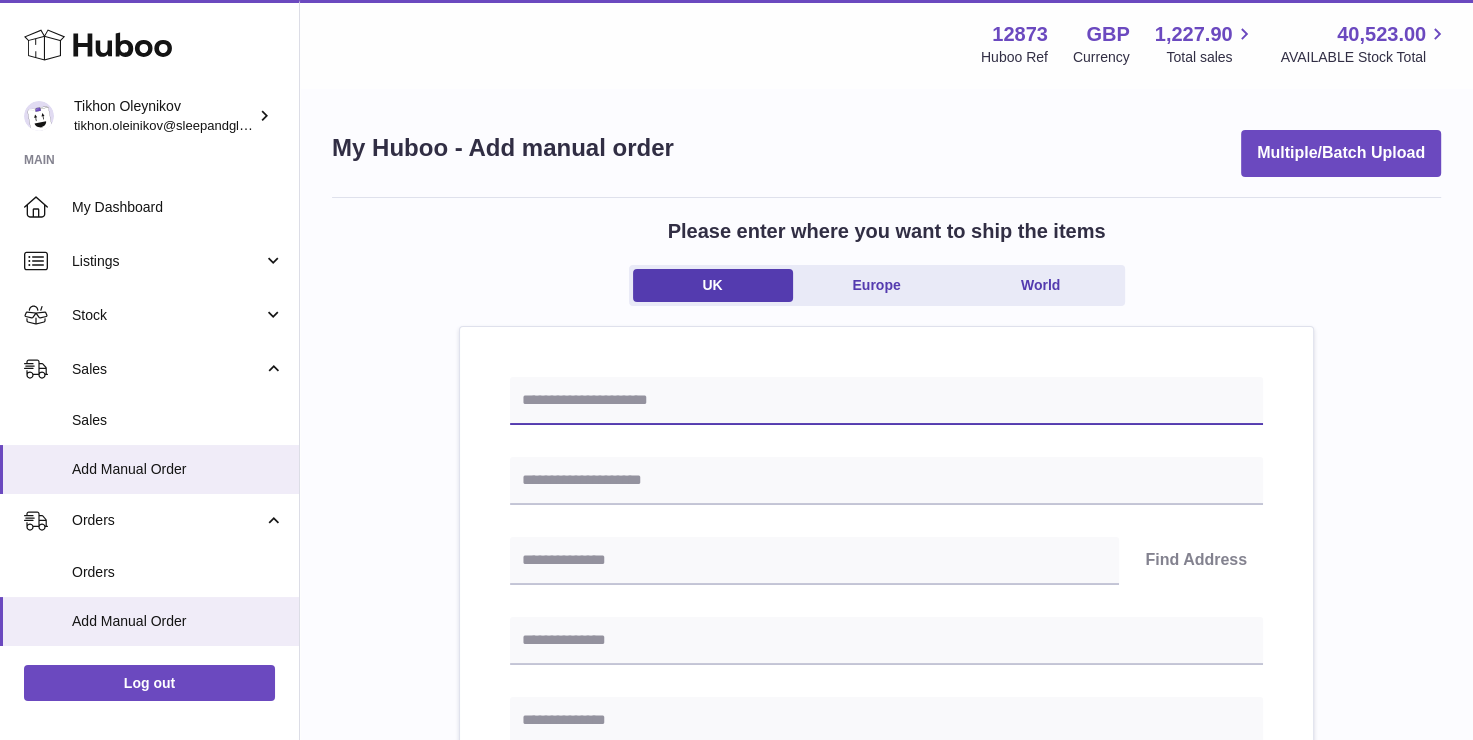 click at bounding box center (886, 401) 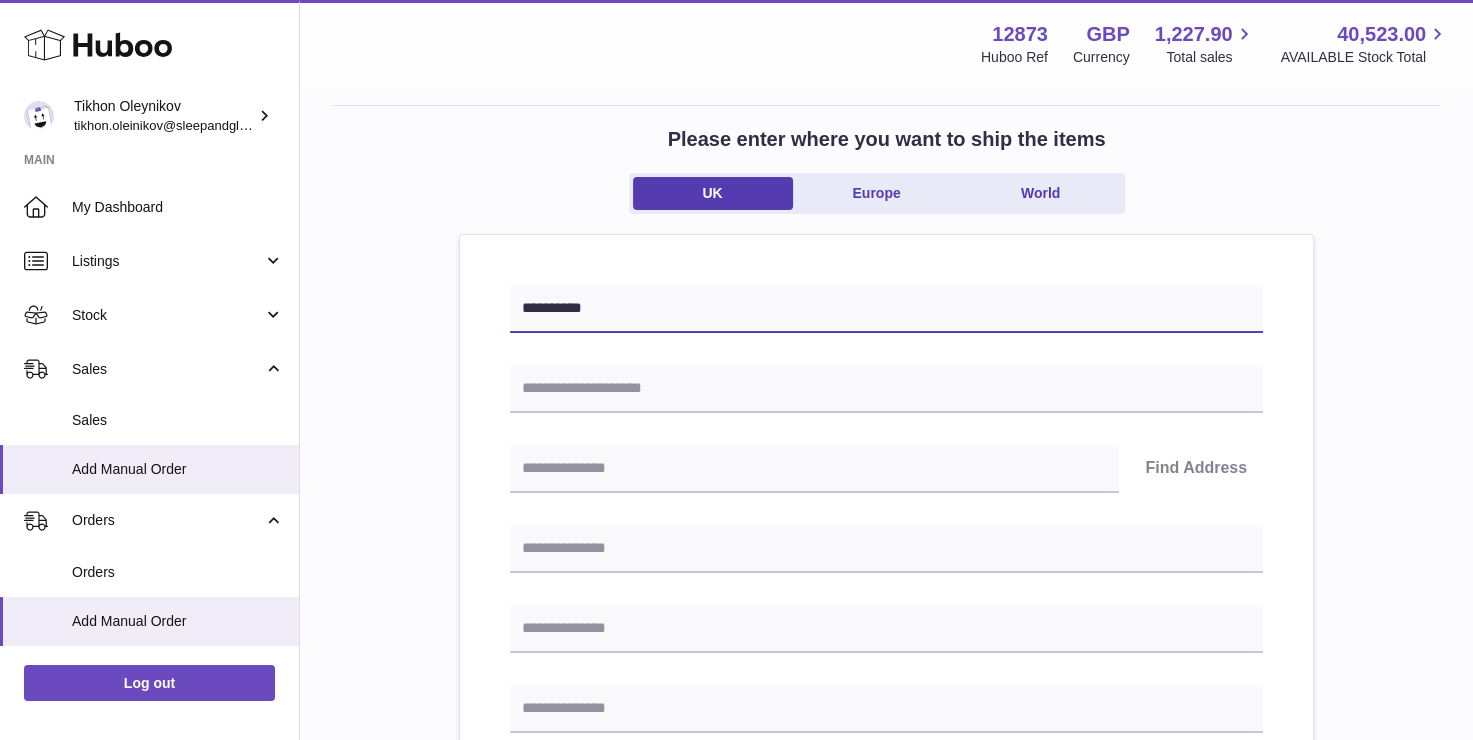 scroll, scrollTop: 200, scrollLeft: 0, axis: vertical 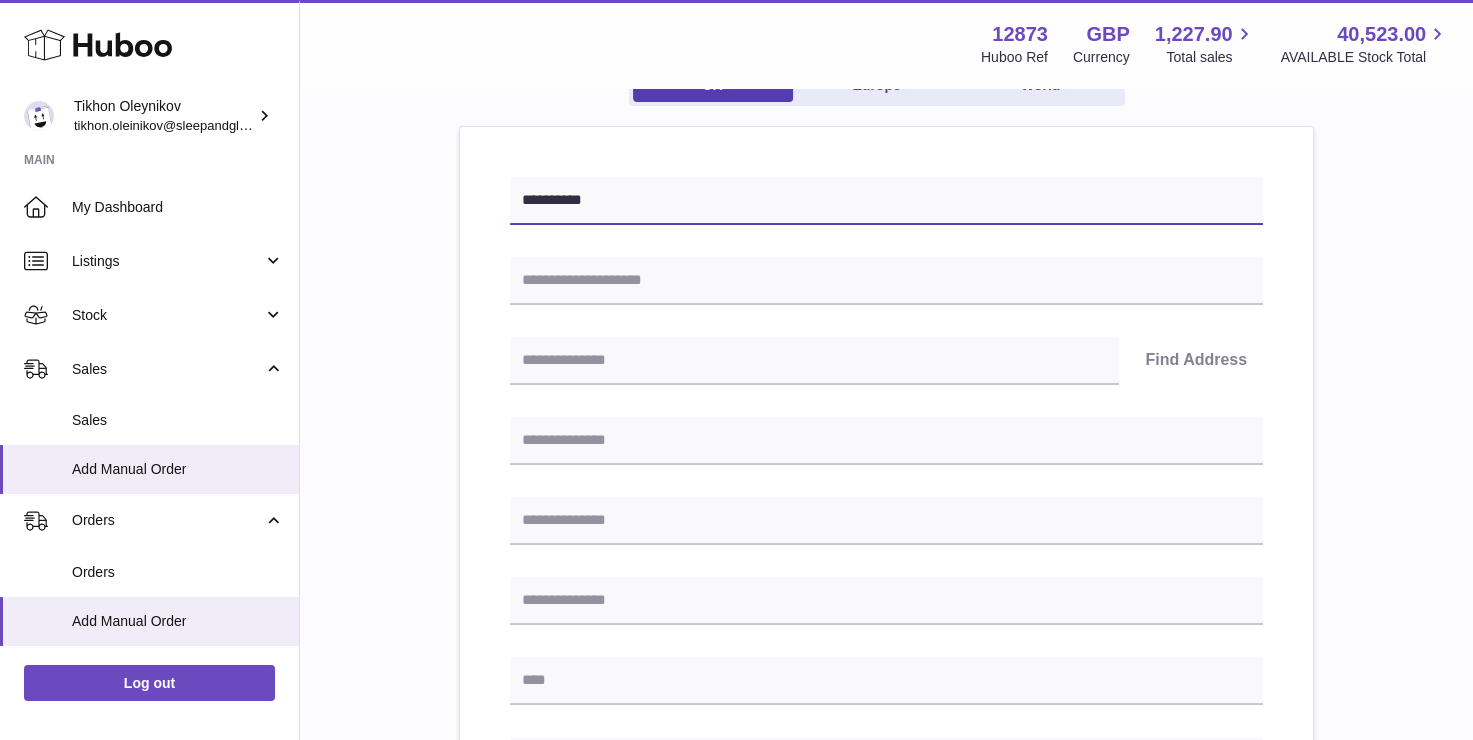 type on "**********" 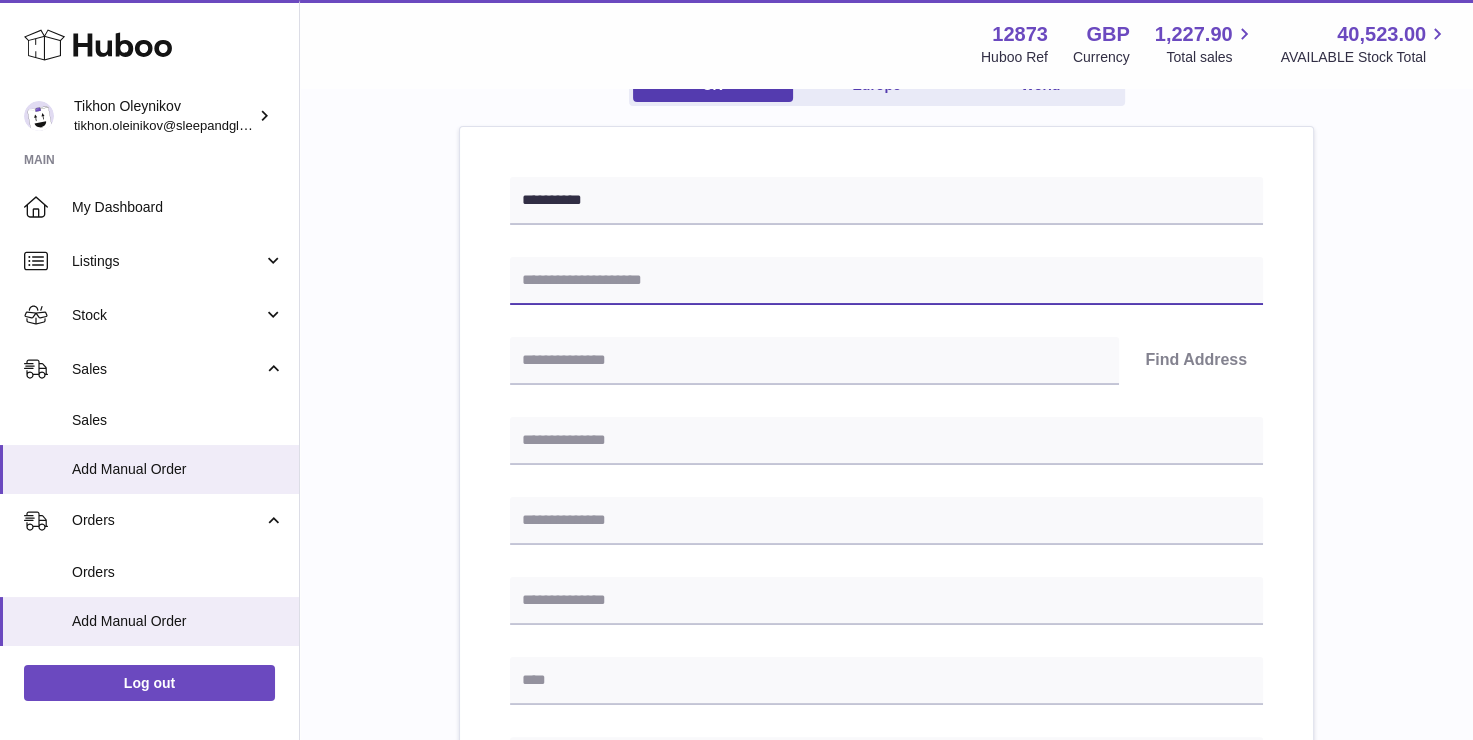 click at bounding box center [886, 281] 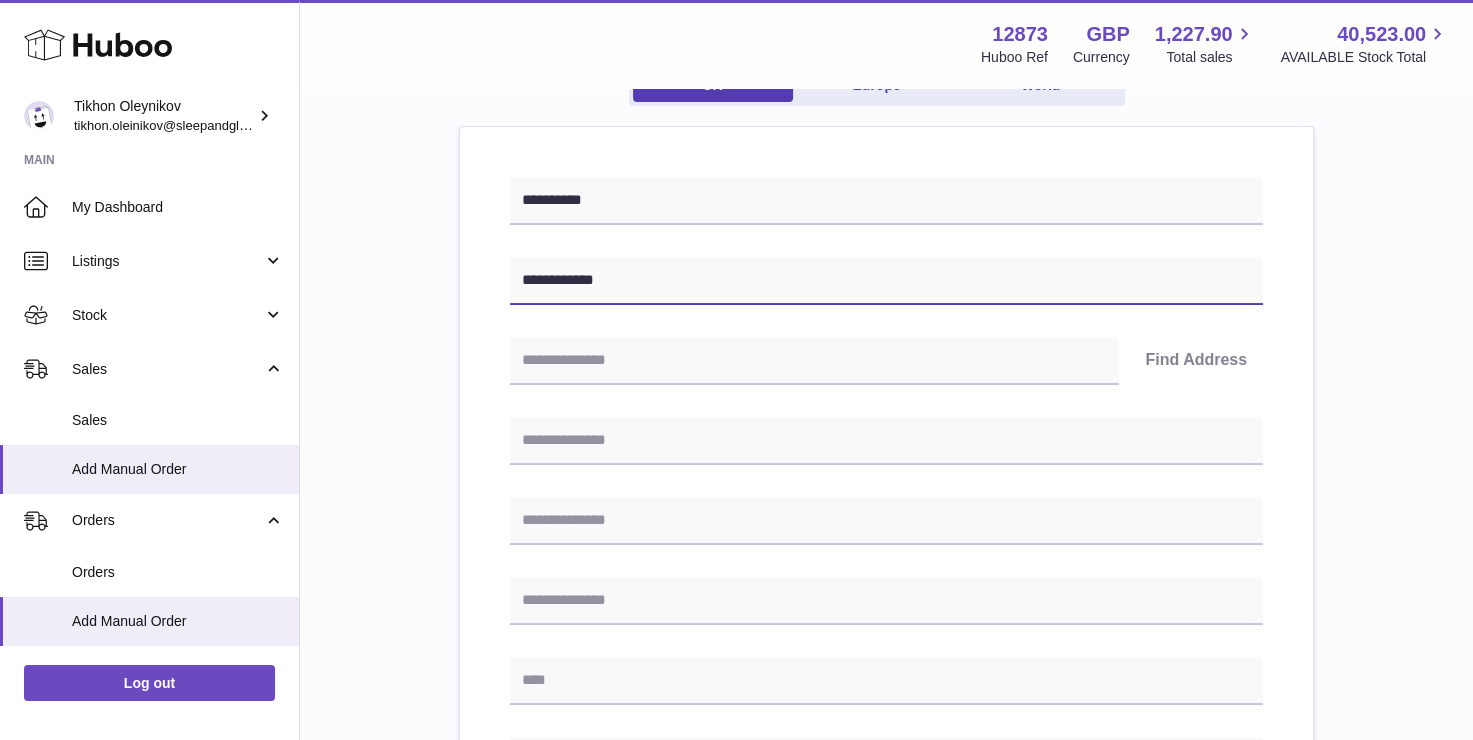 type on "**********" 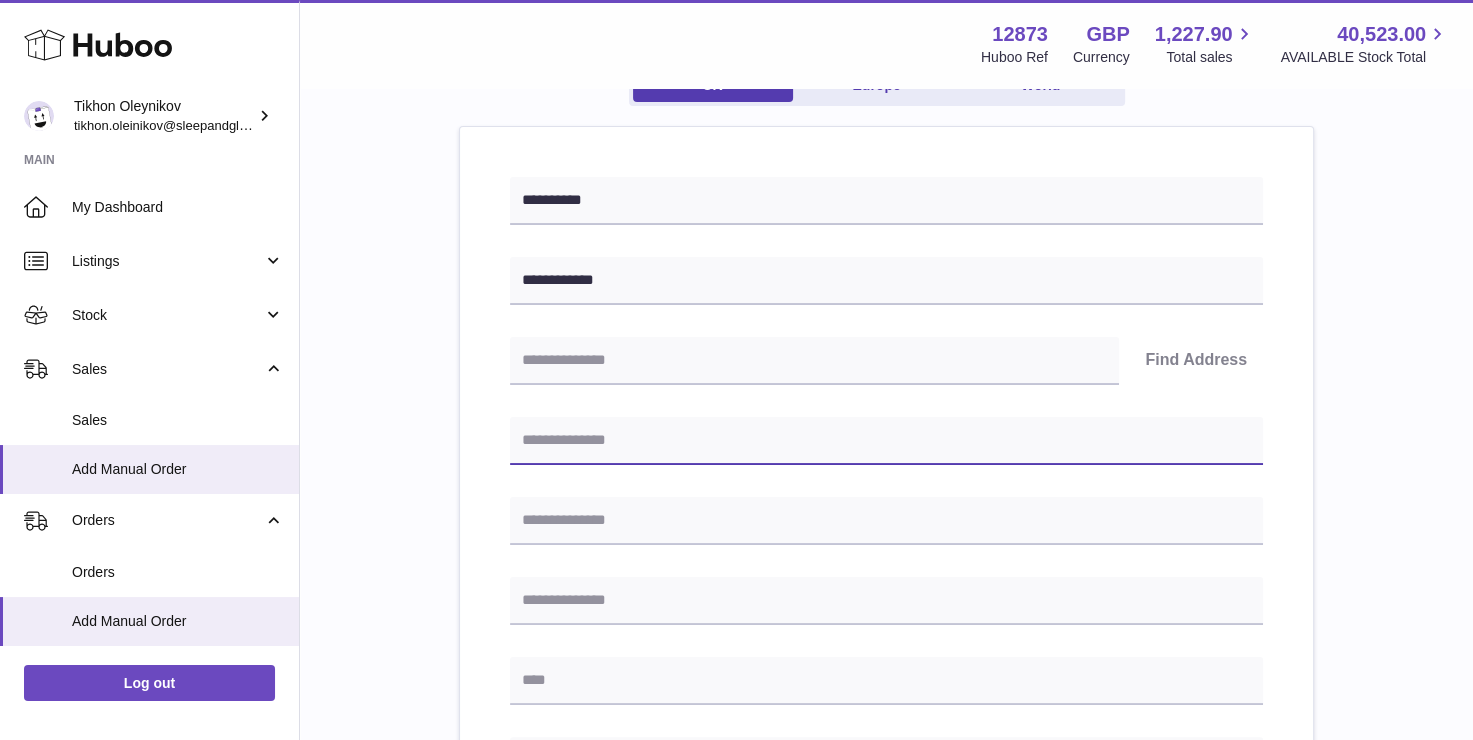 click at bounding box center (886, 441) 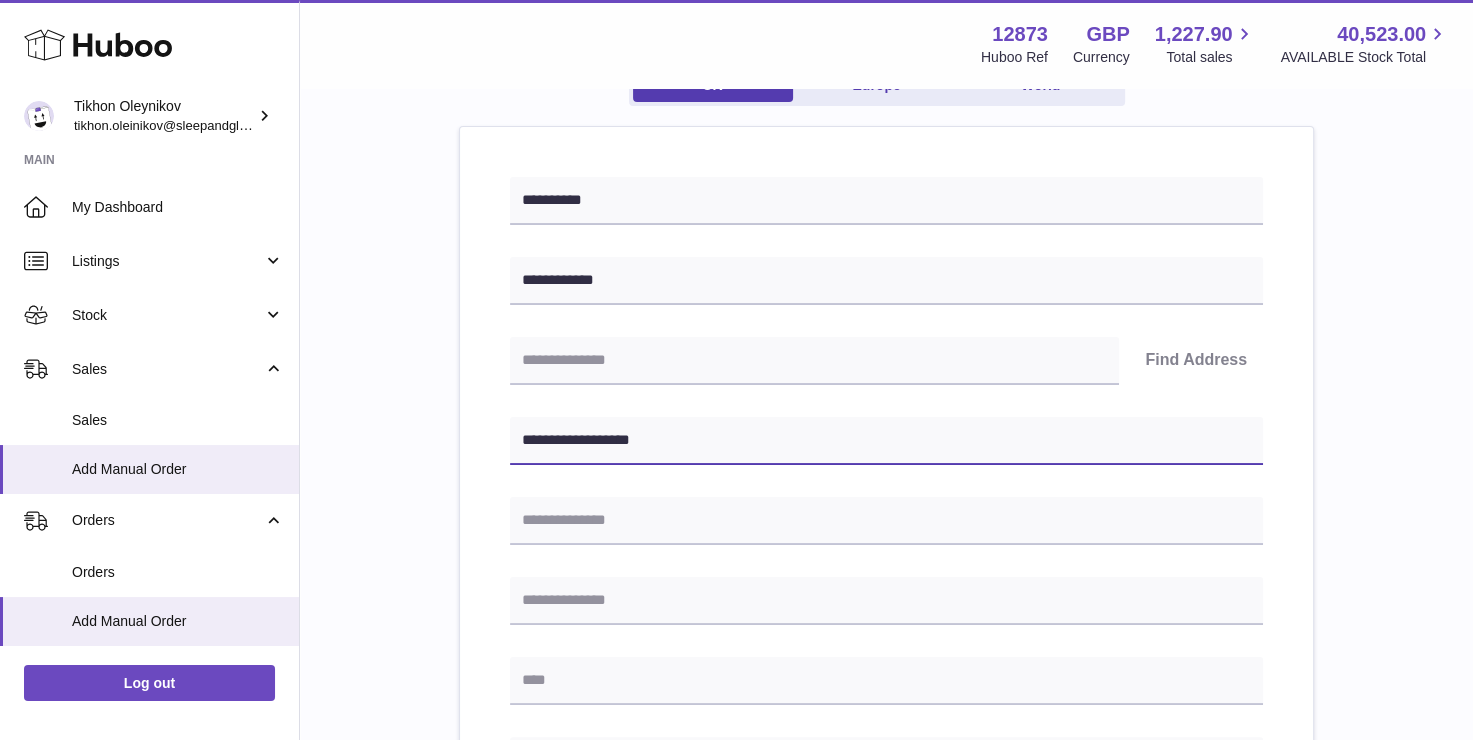 type on "**********" 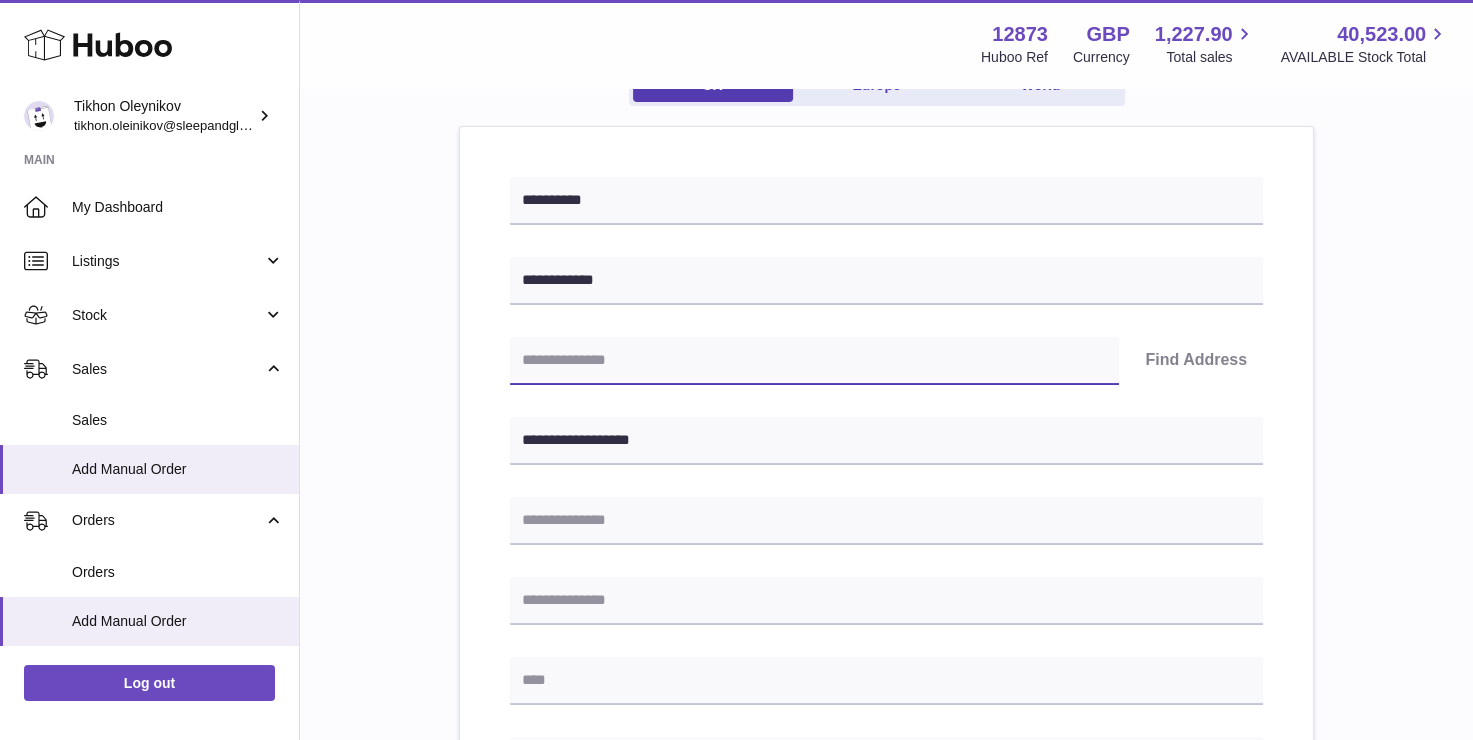 click at bounding box center [814, 361] 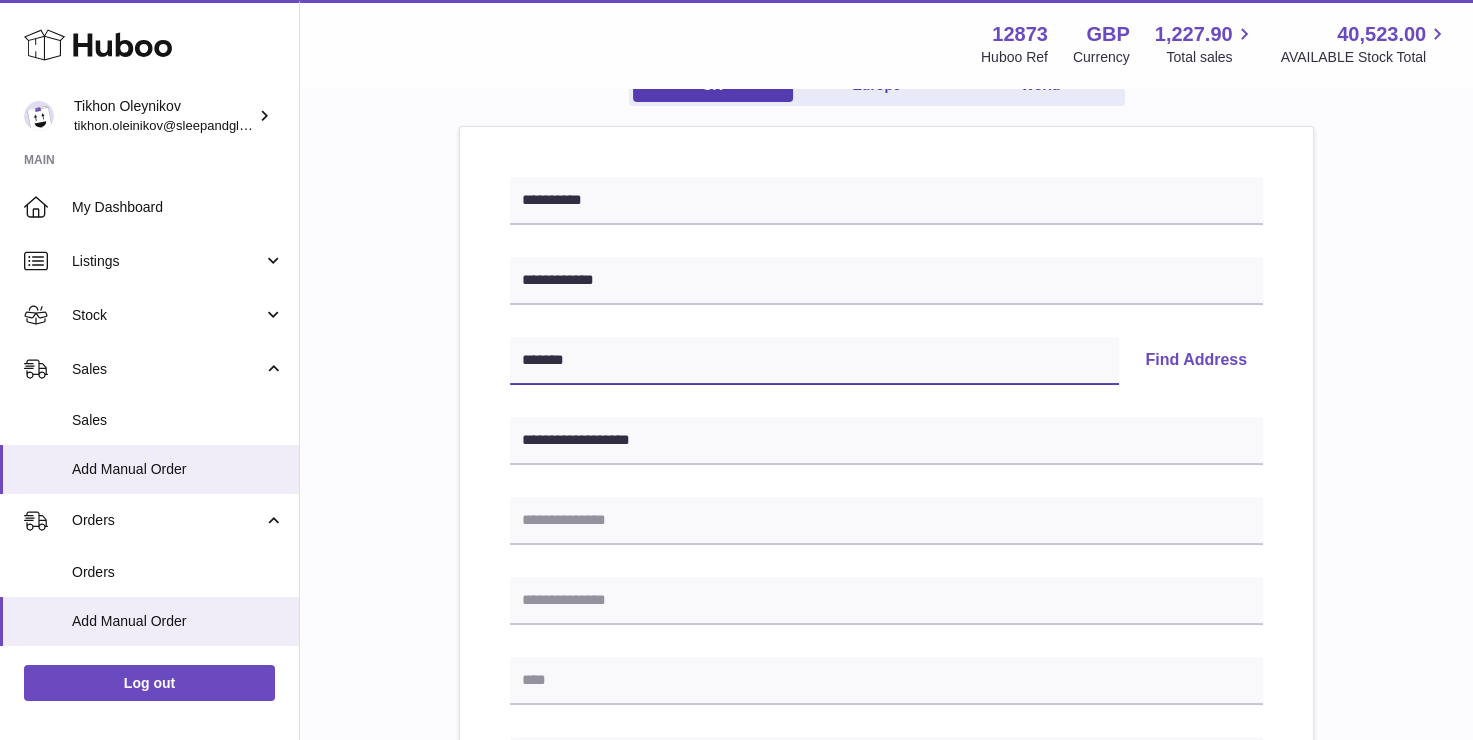 scroll, scrollTop: 400, scrollLeft: 0, axis: vertical 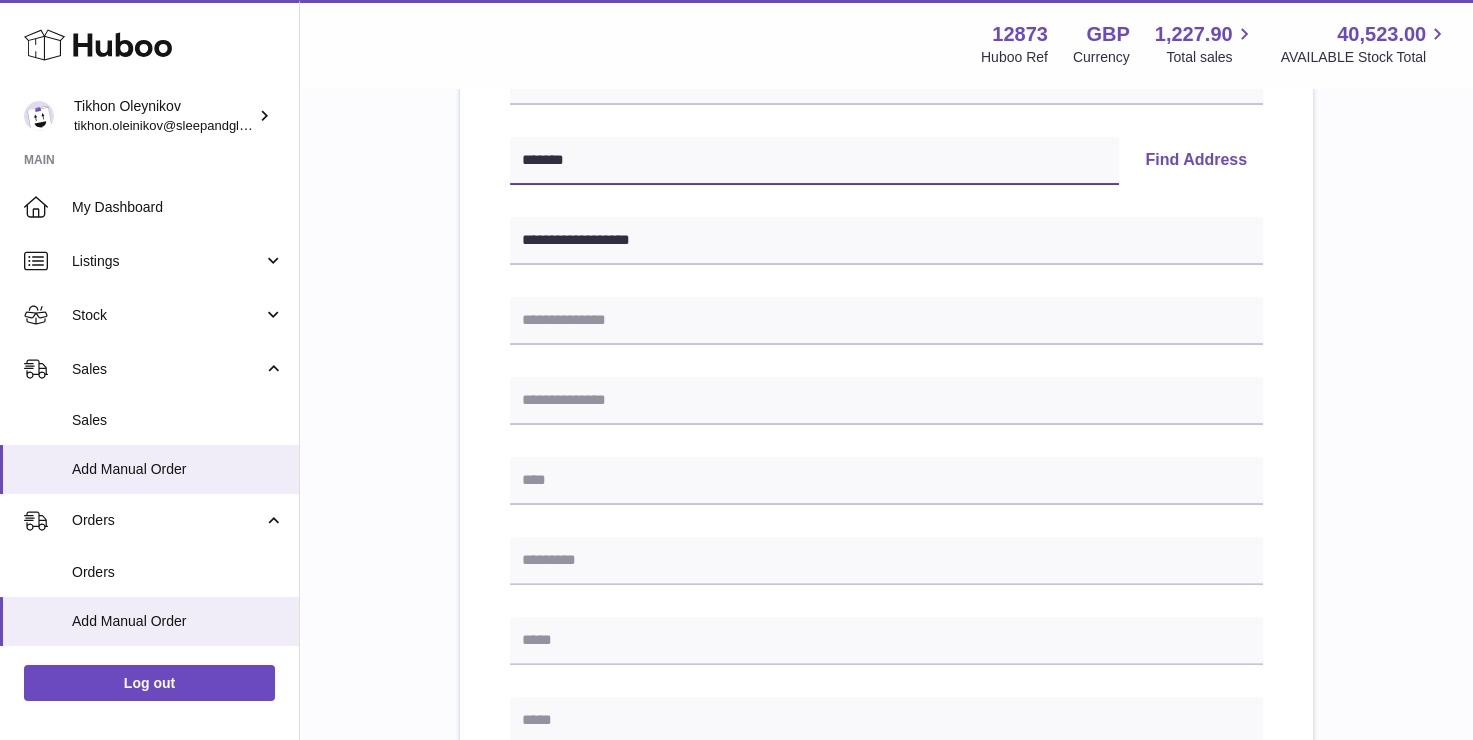 type on "*******" 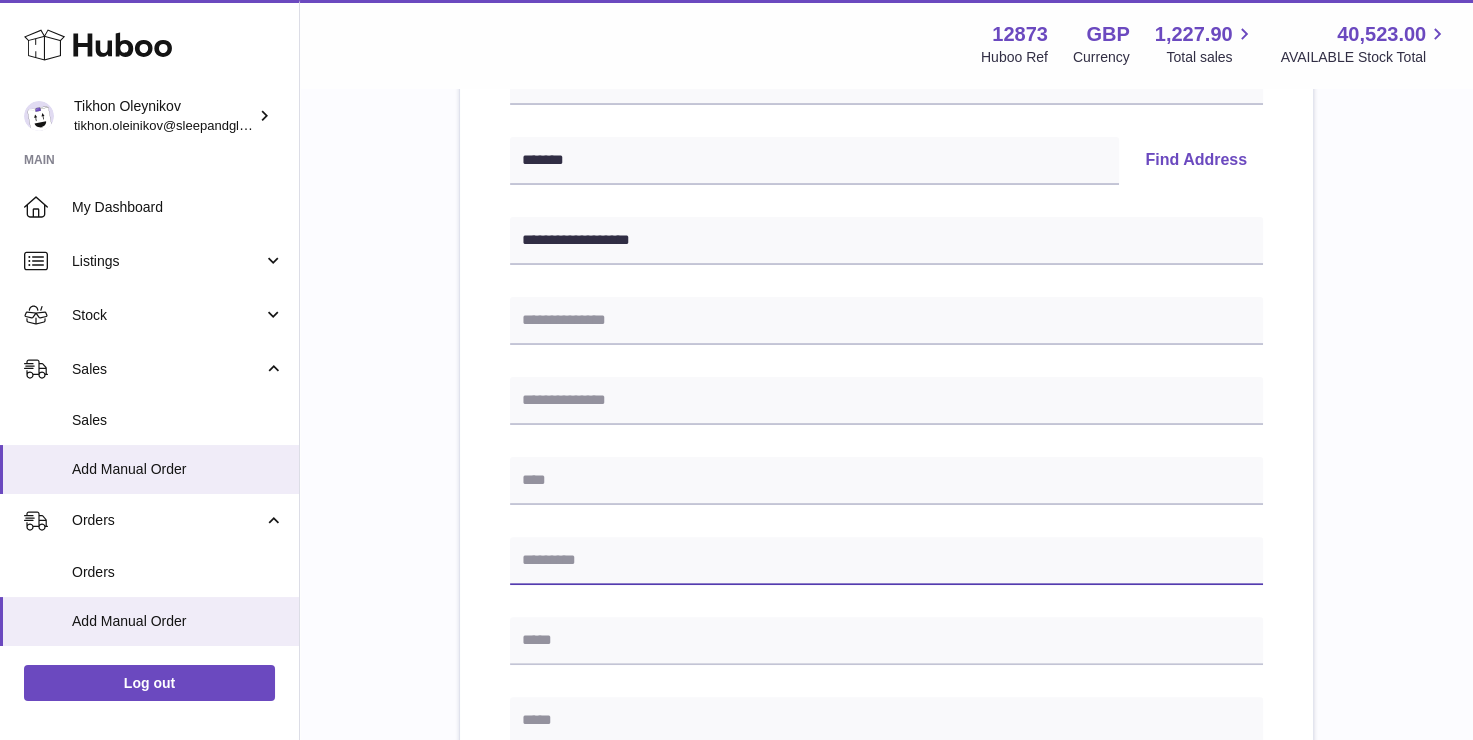 click at bounding box center (886, 561) 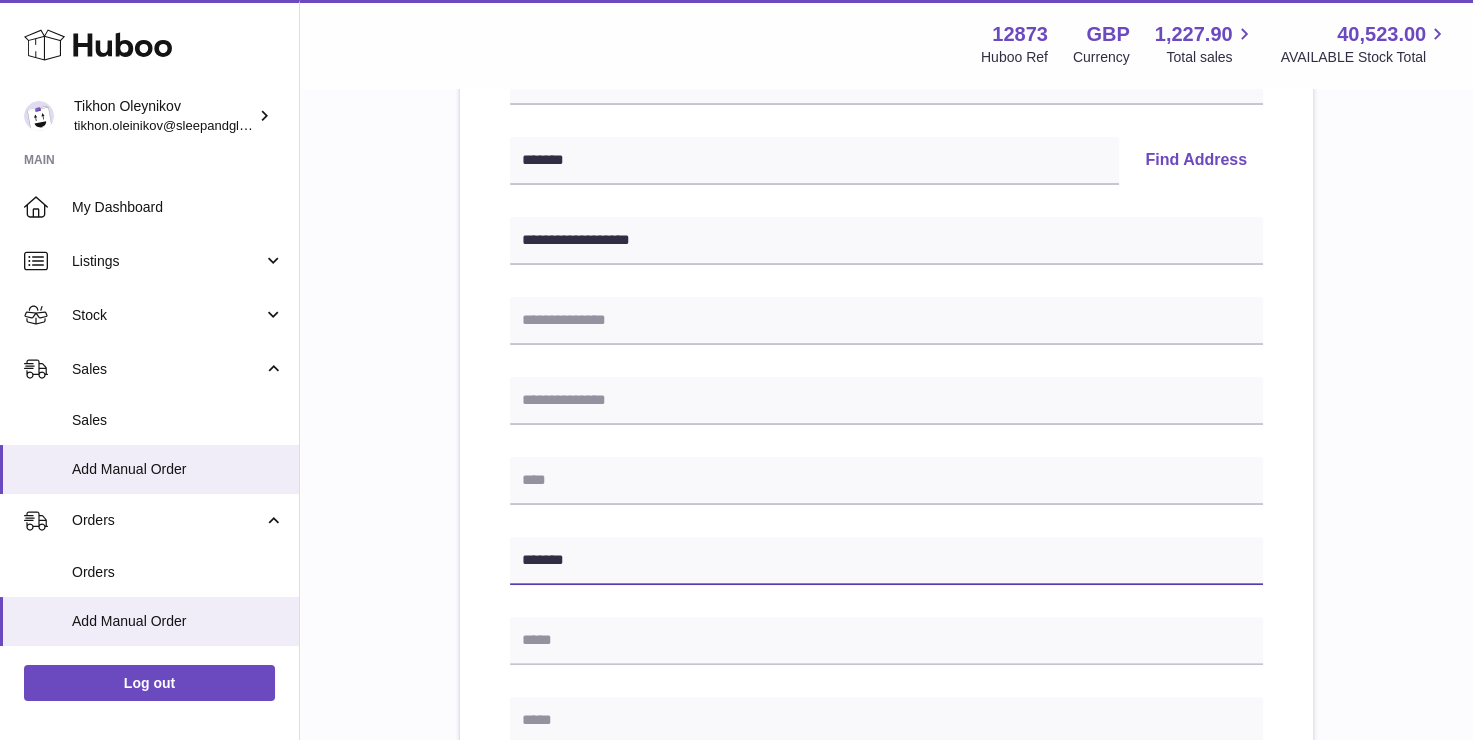 type on "*******" 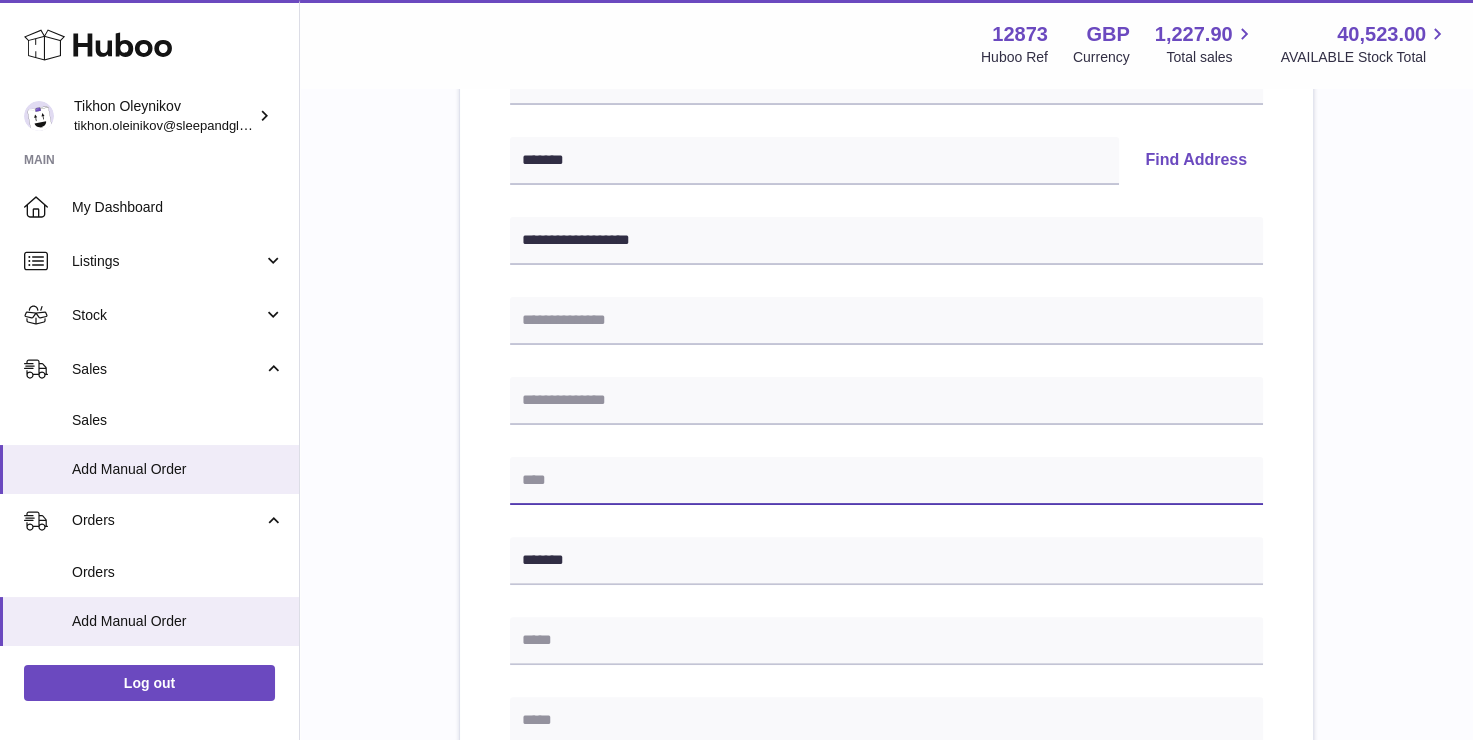 click at bounding box center [886, 481] 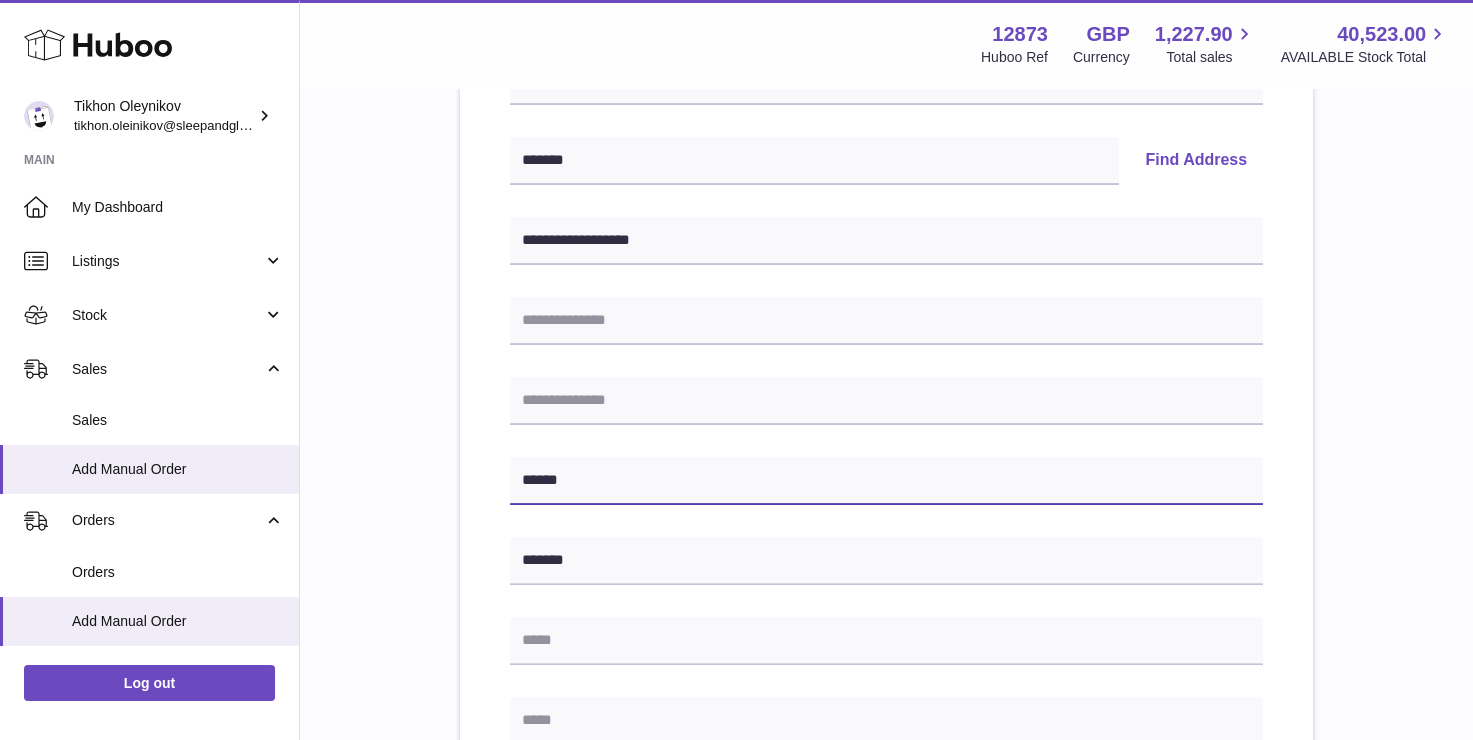 type on "******" 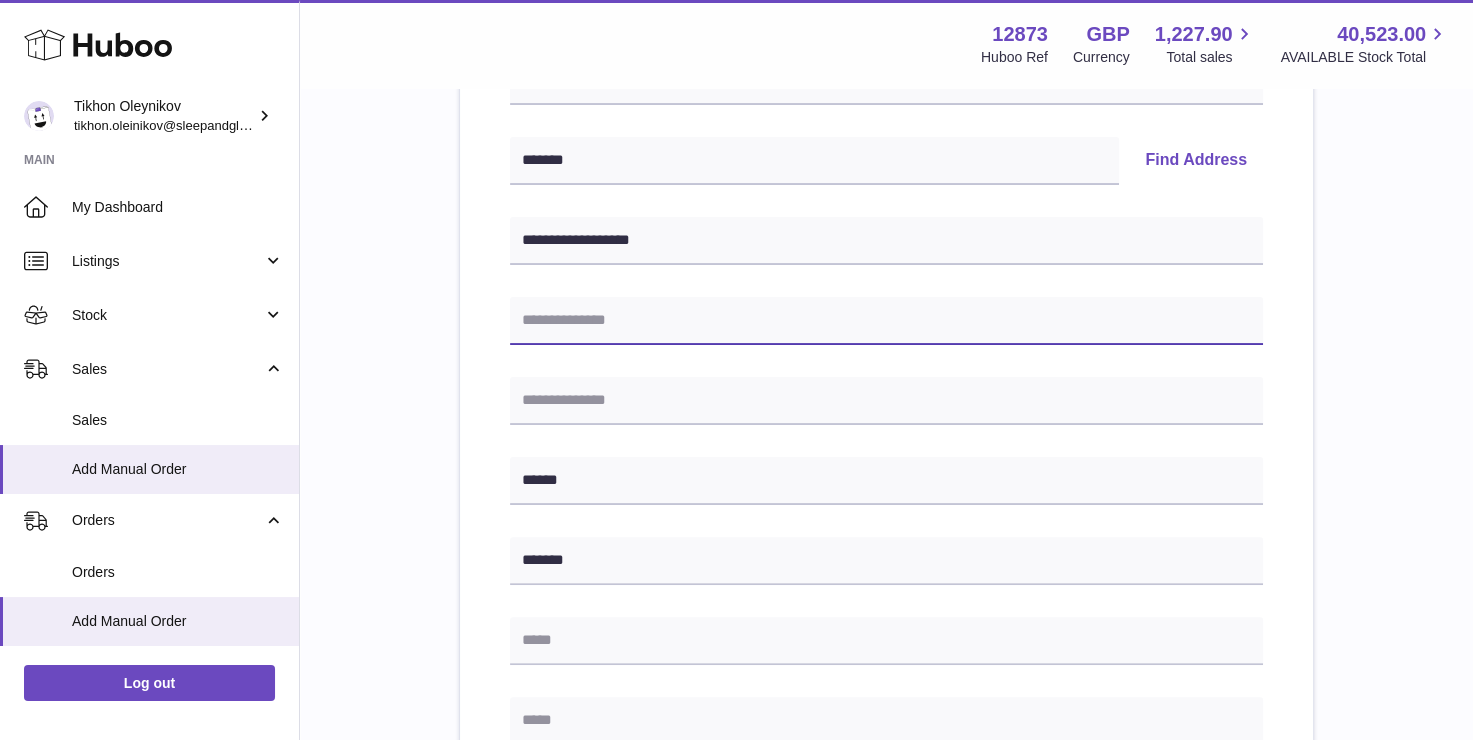 click at bounding box center [886, 321] 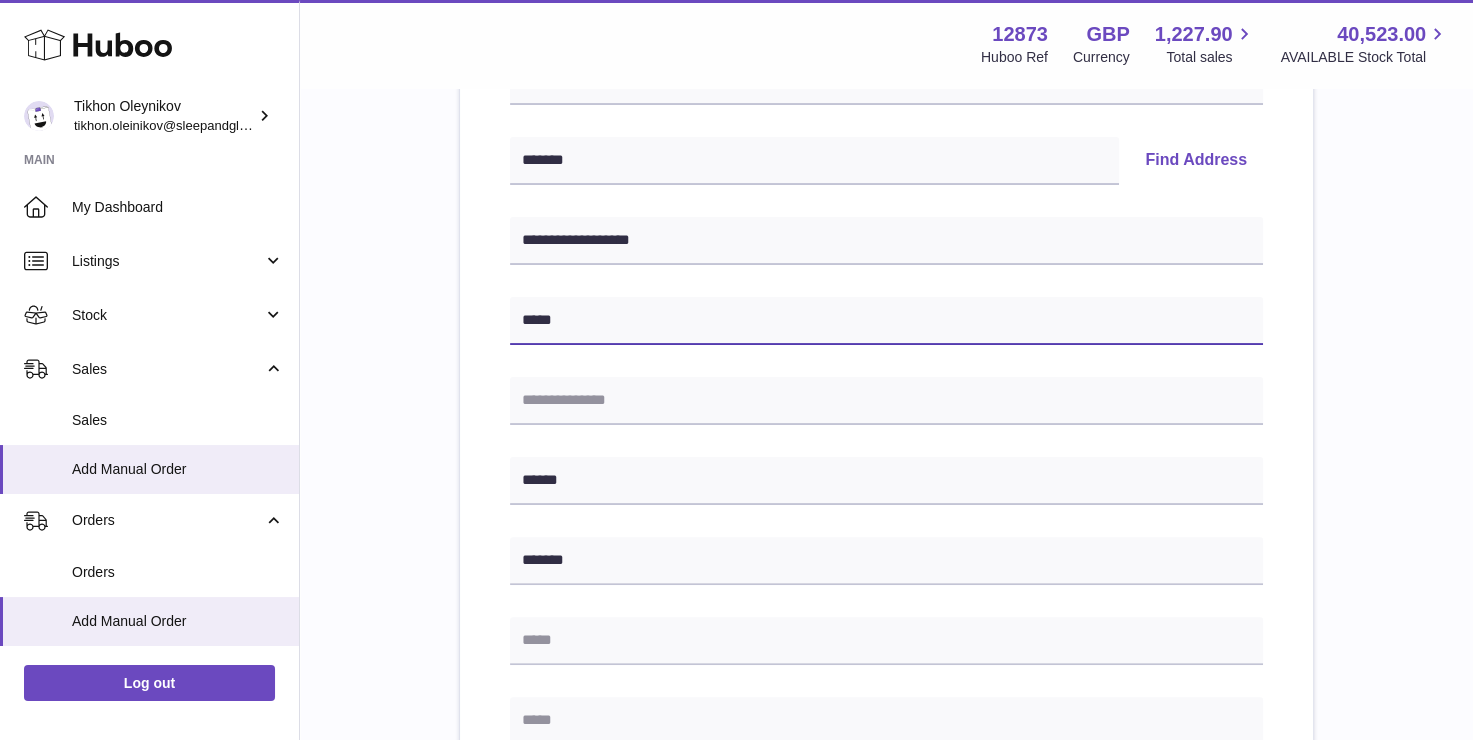 type on "*****" 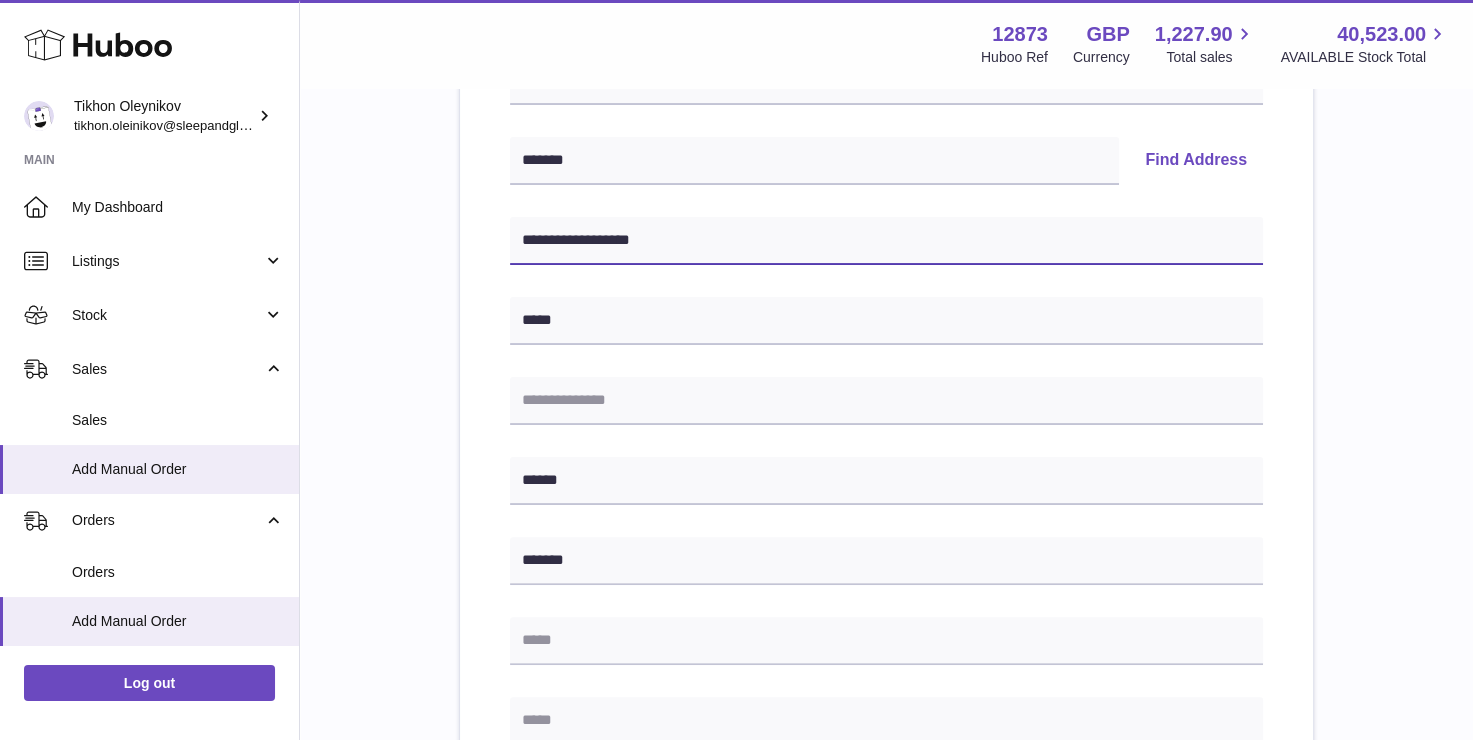 click on "**********" at bounding box center (886, 241) 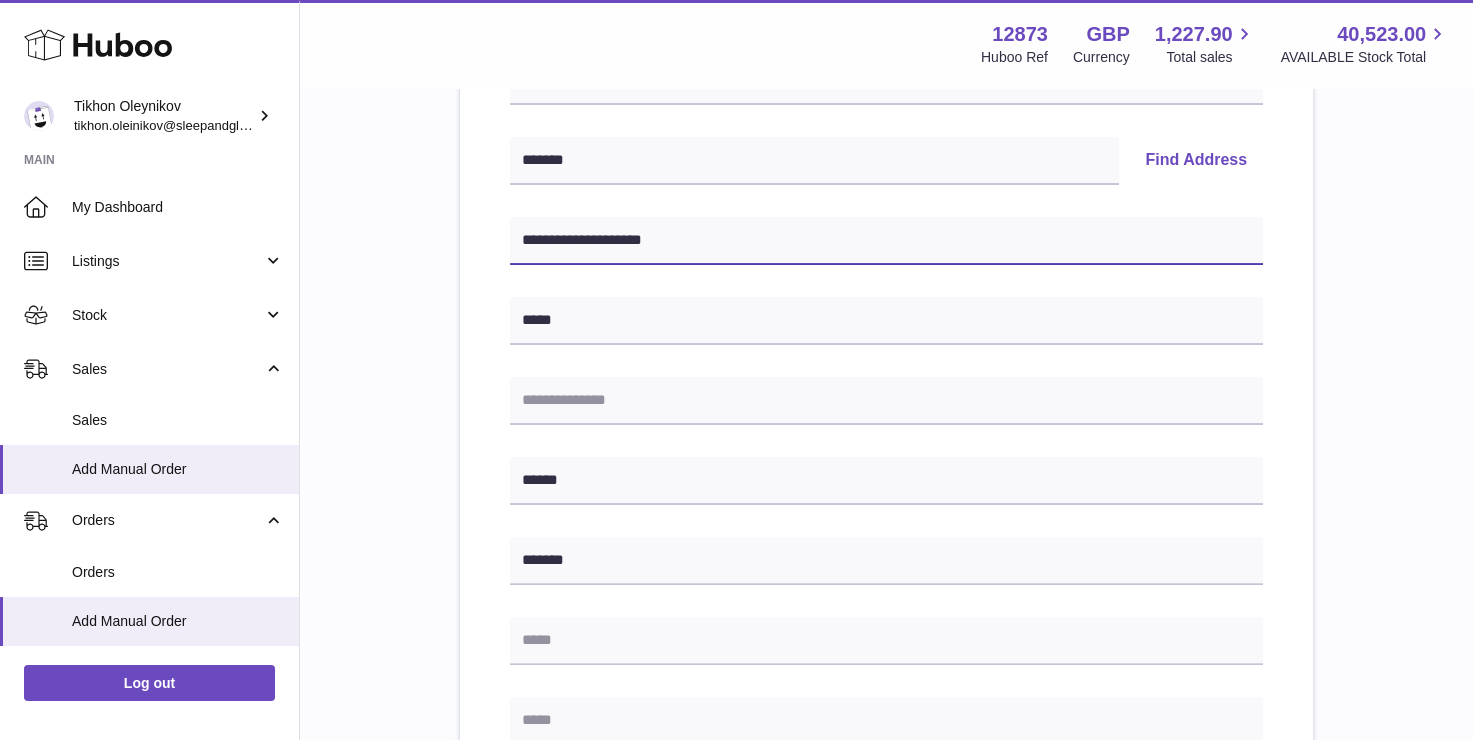 paste on "**********" 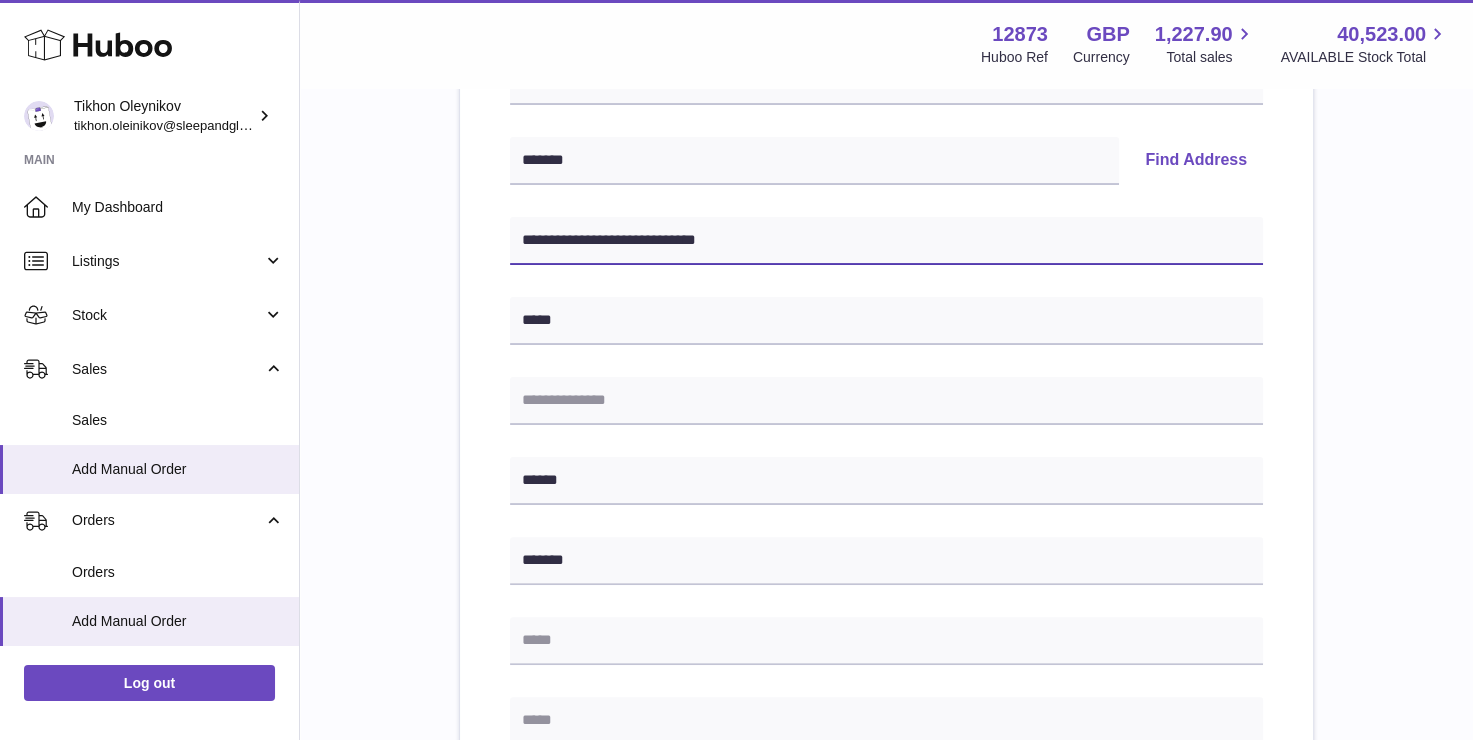 type on "**********" 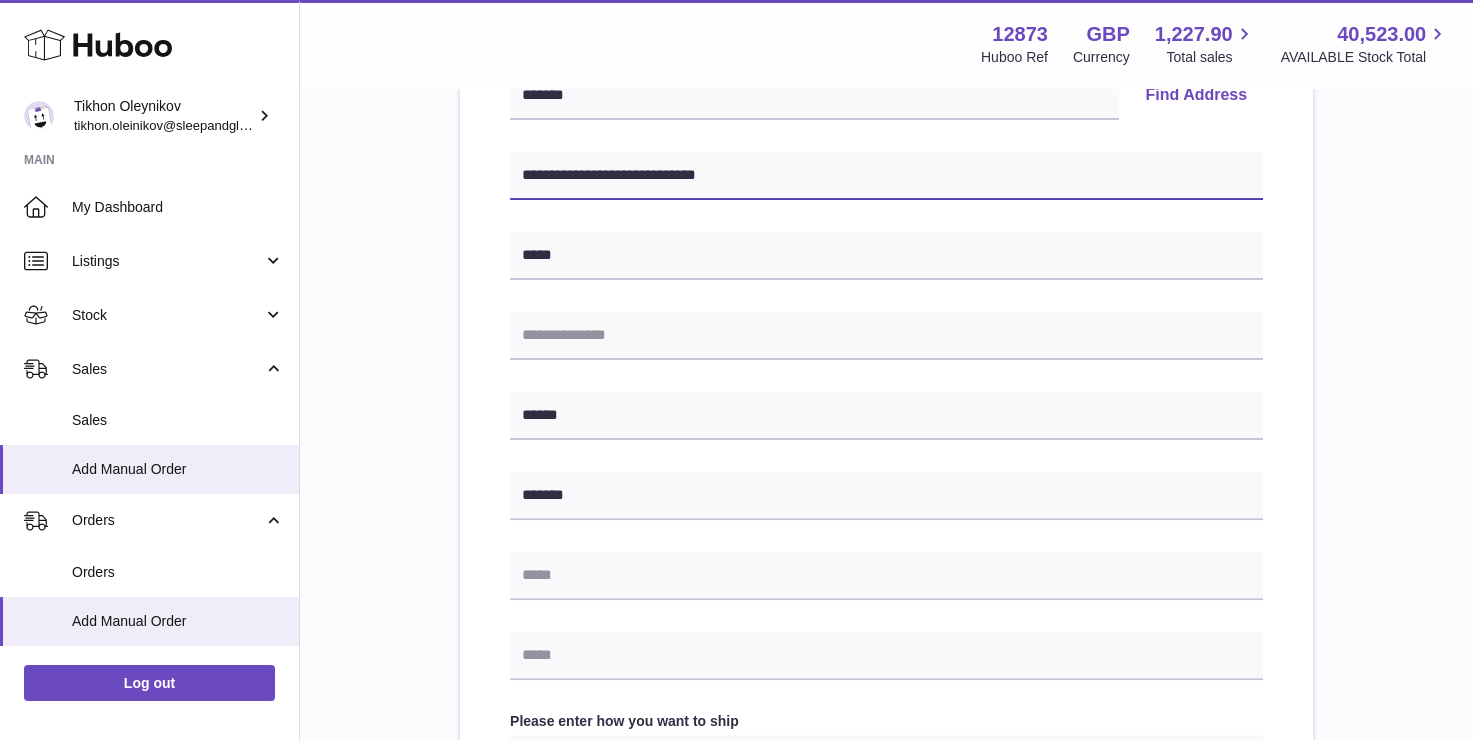 scroll, scrollTop: 500, scrollLeft: 0, axis: vertical 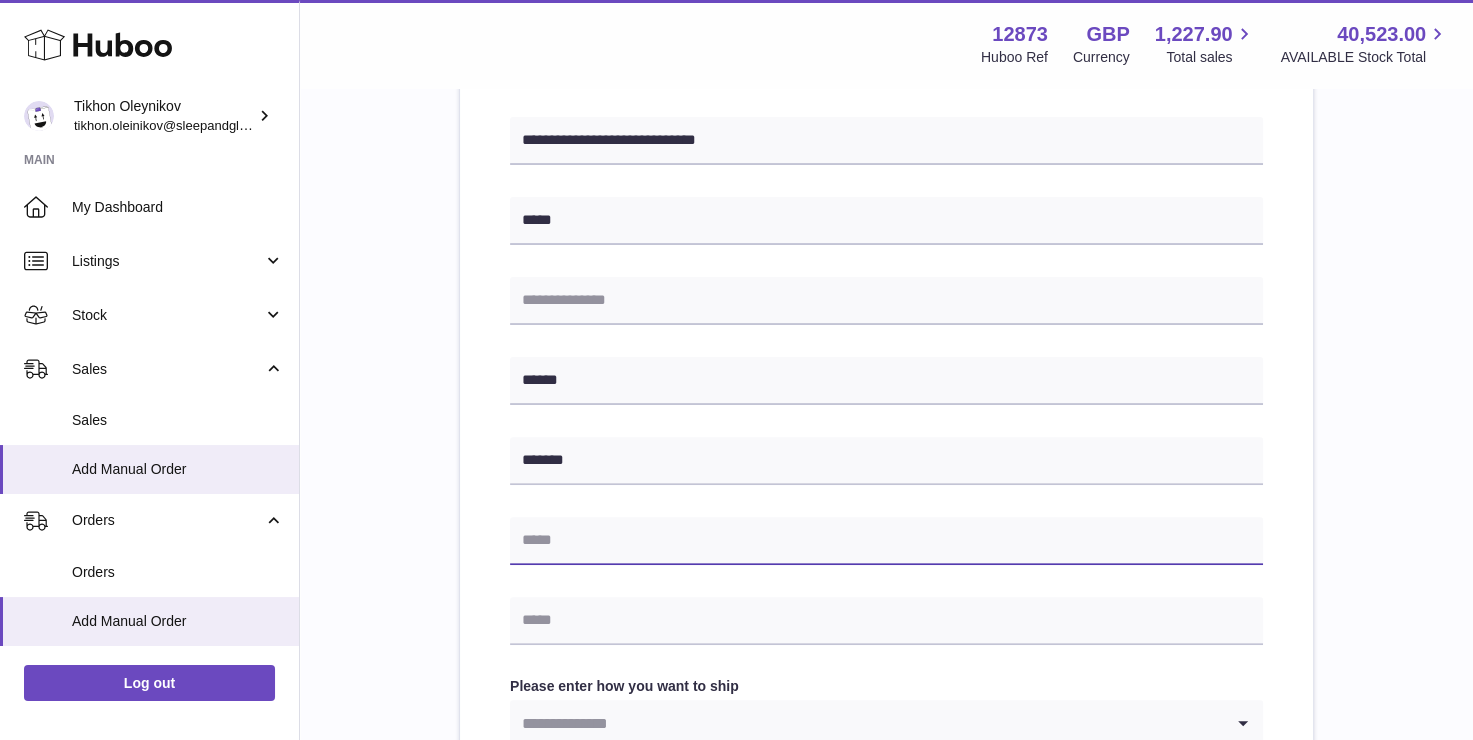 click at bounding box center [886, 541] 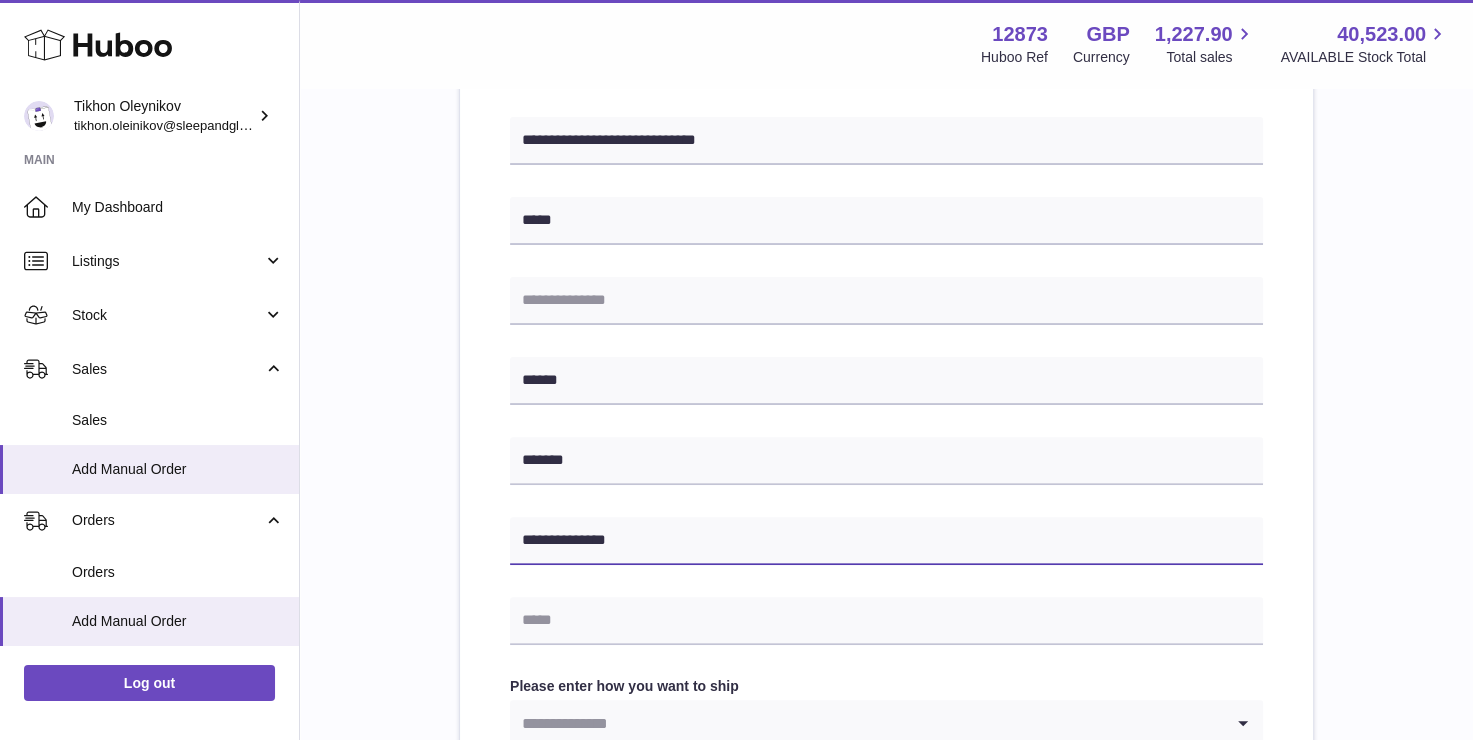 type on "**********" 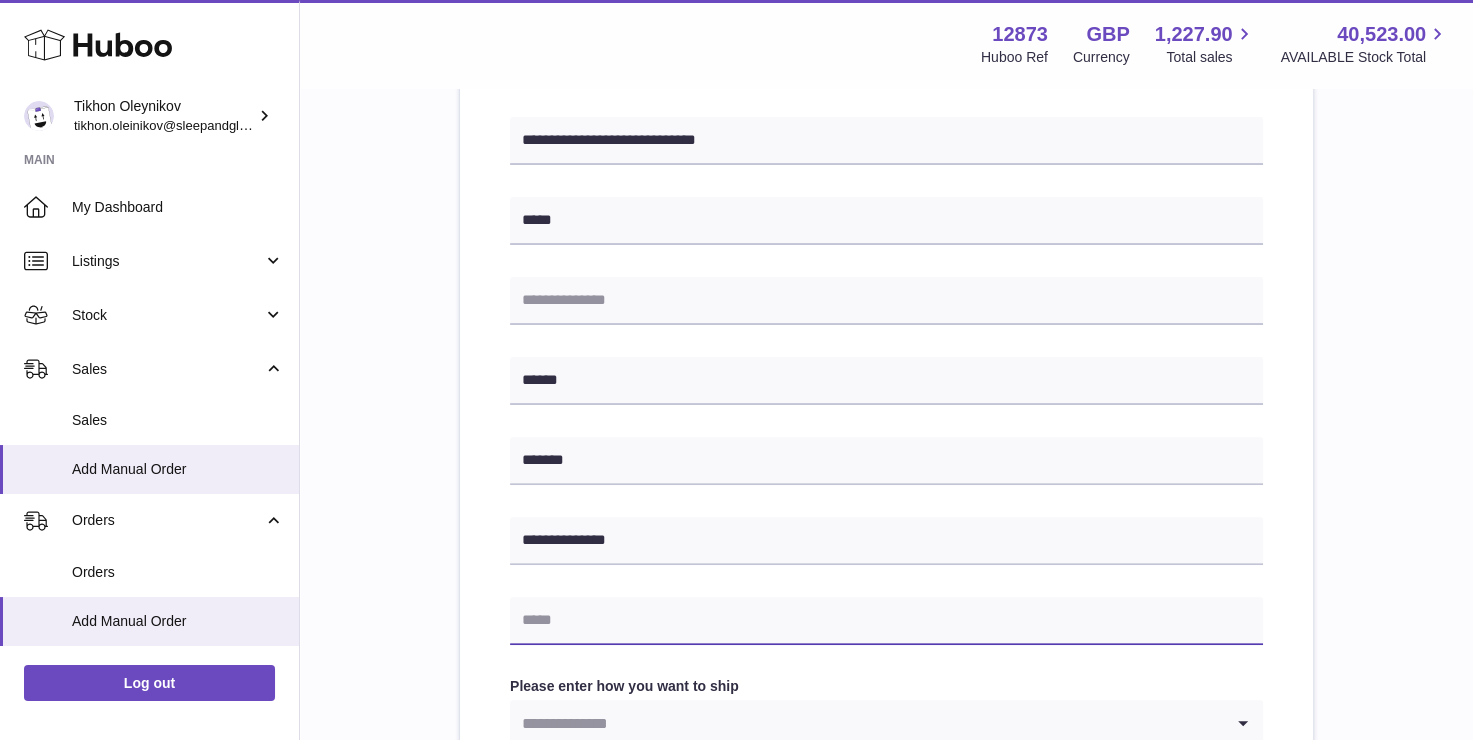 click at bounding box center [886, 621] 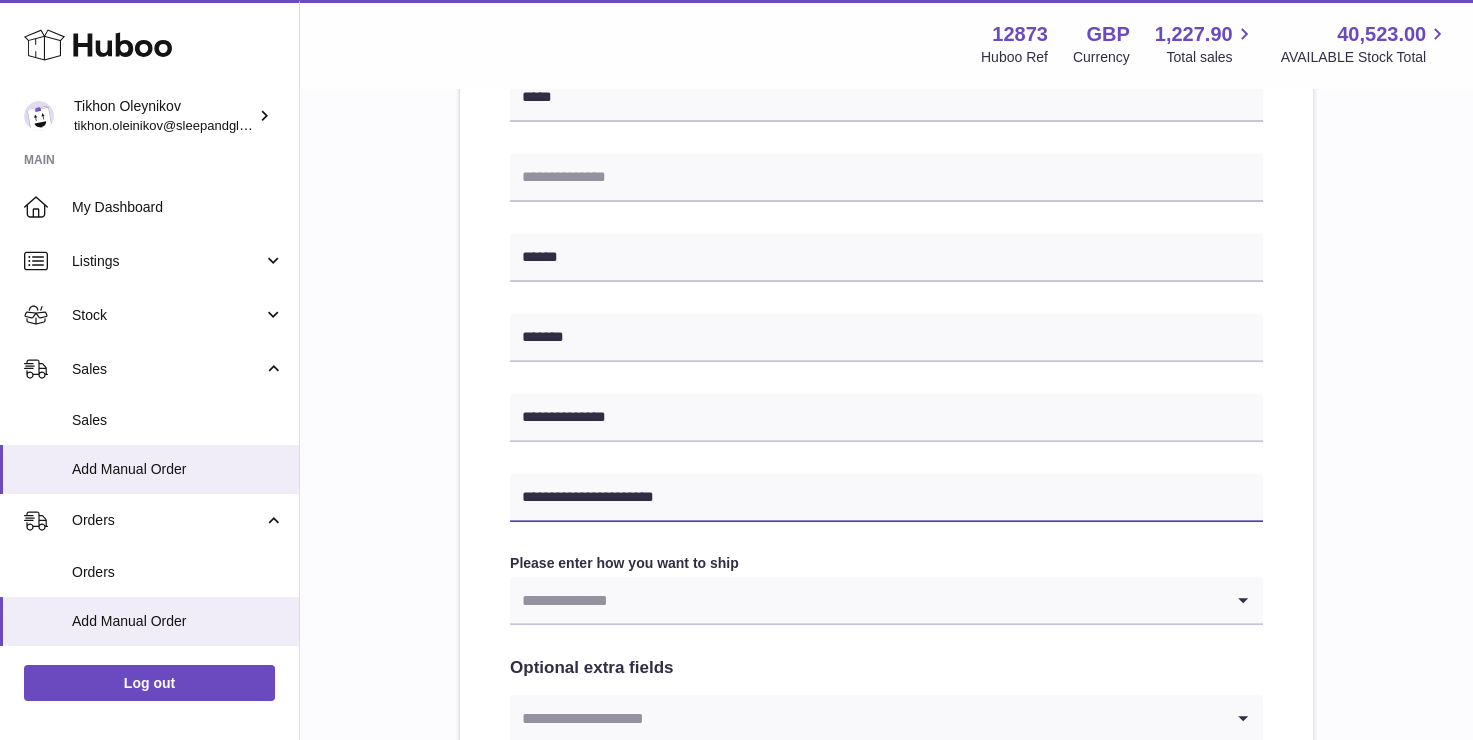 scroll, scrollTop: 800, scrollLeft: 0, axis: vertical 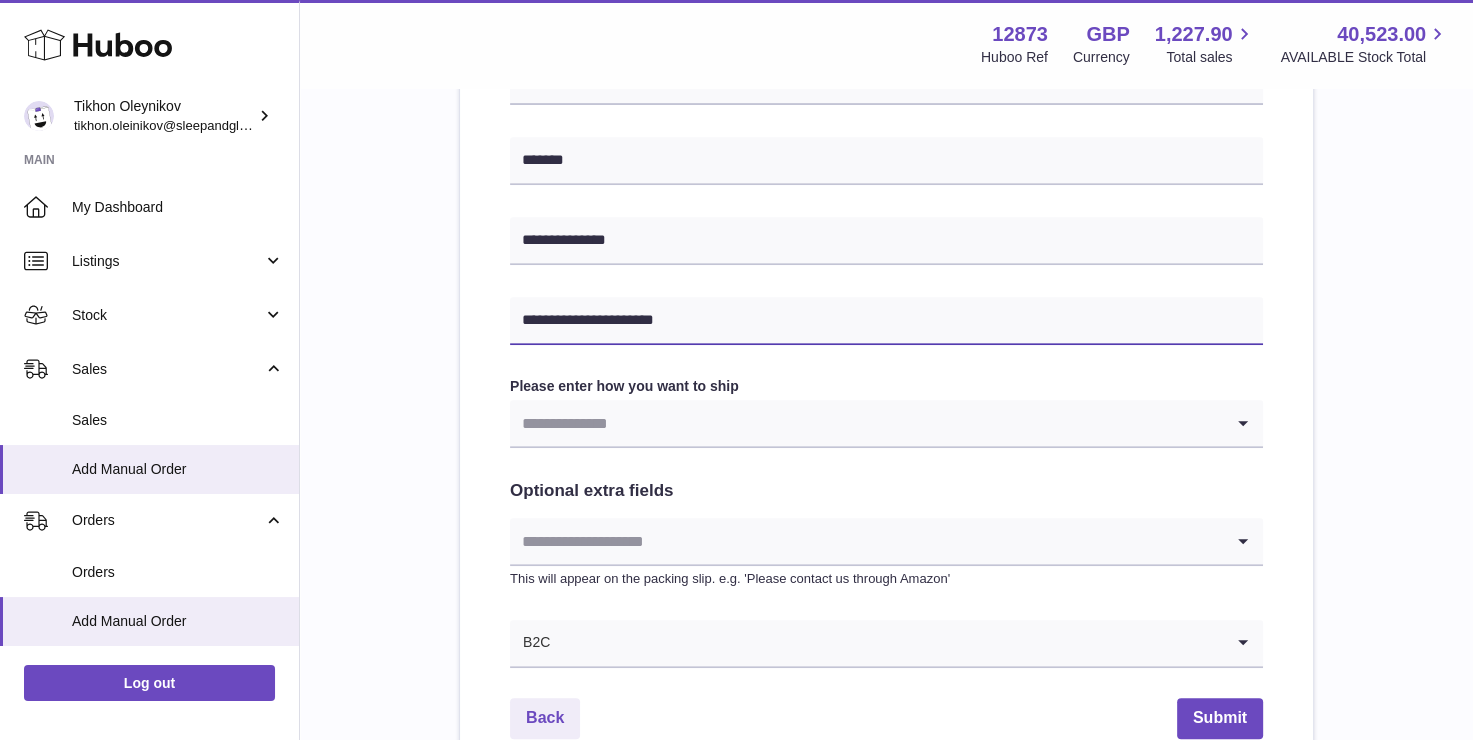 type on "**********" 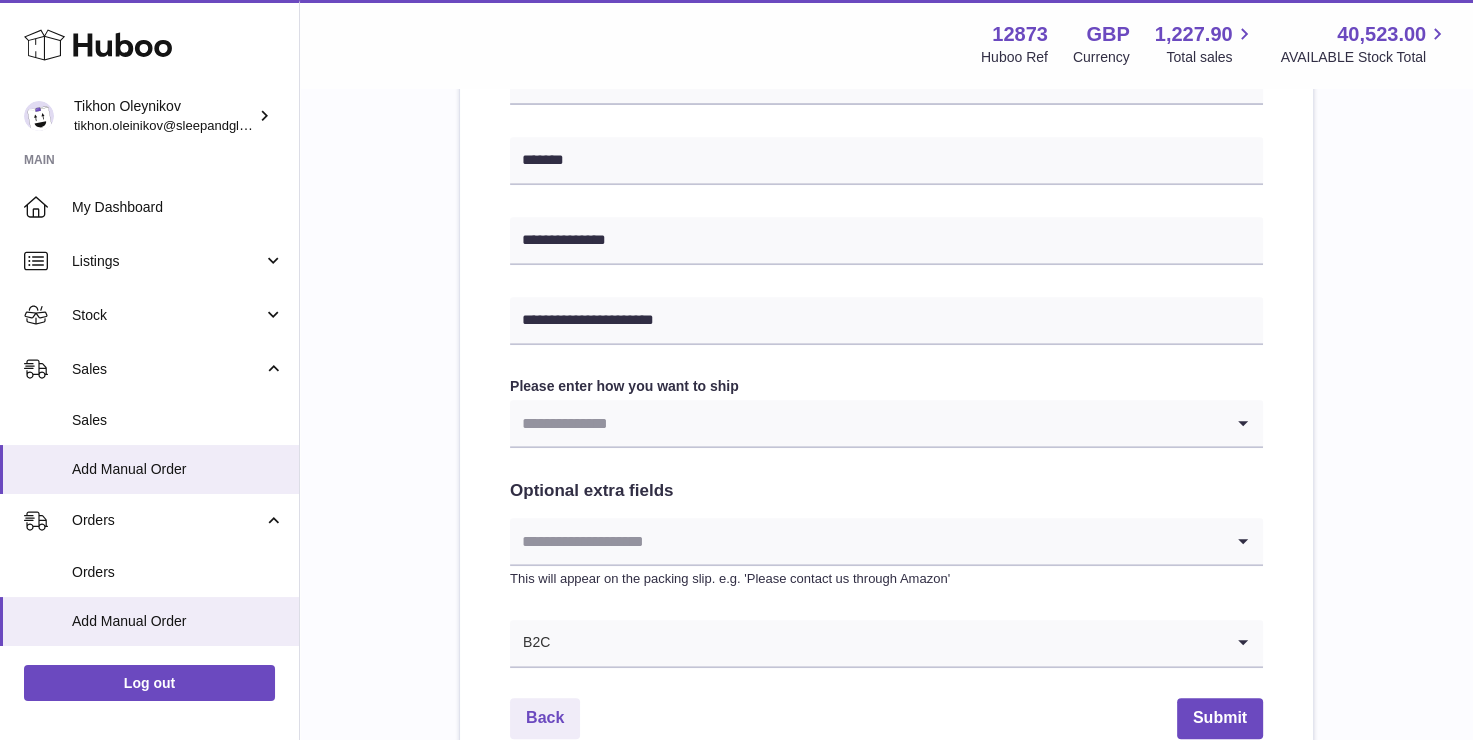 click at bounding box center [866, 423] 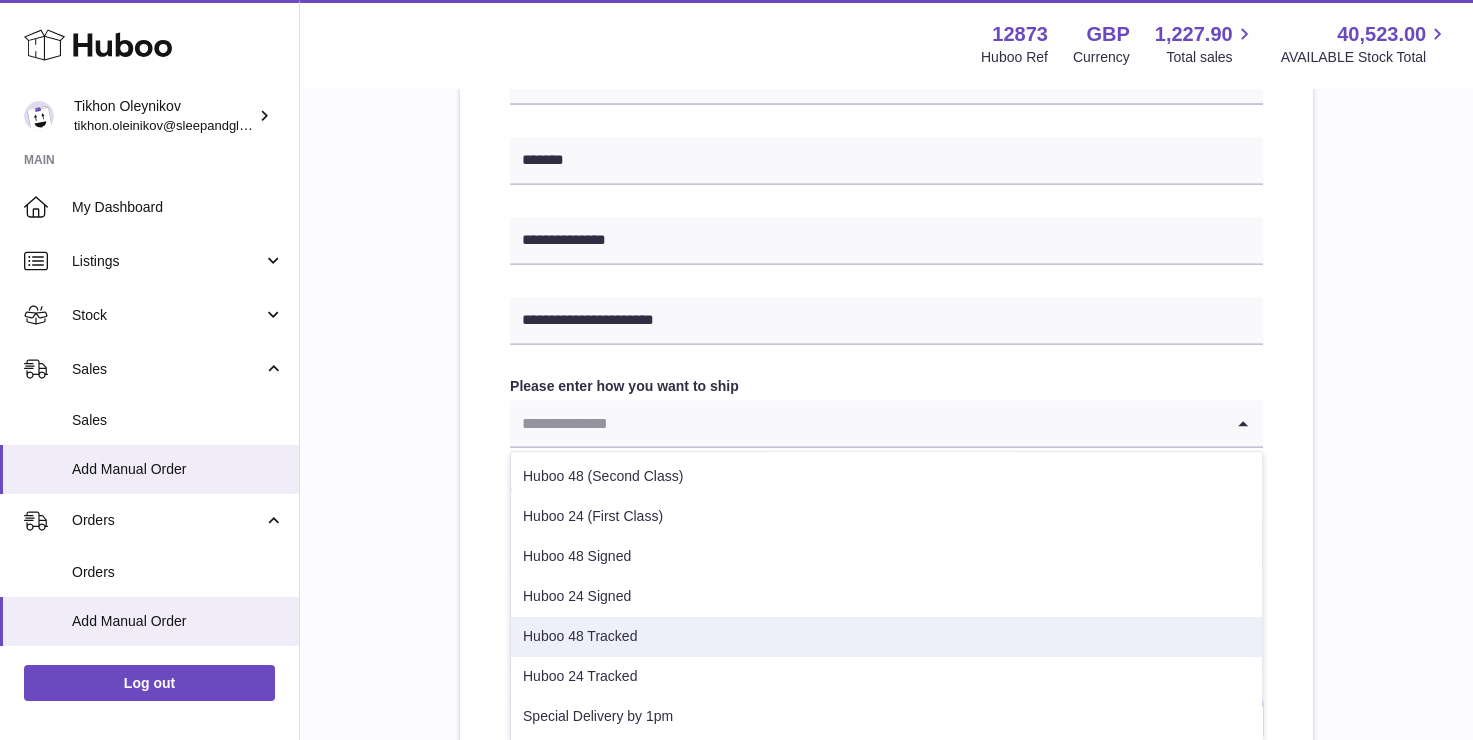 click on "Huboo 48 Tracked" at bounding box center (886, 637) 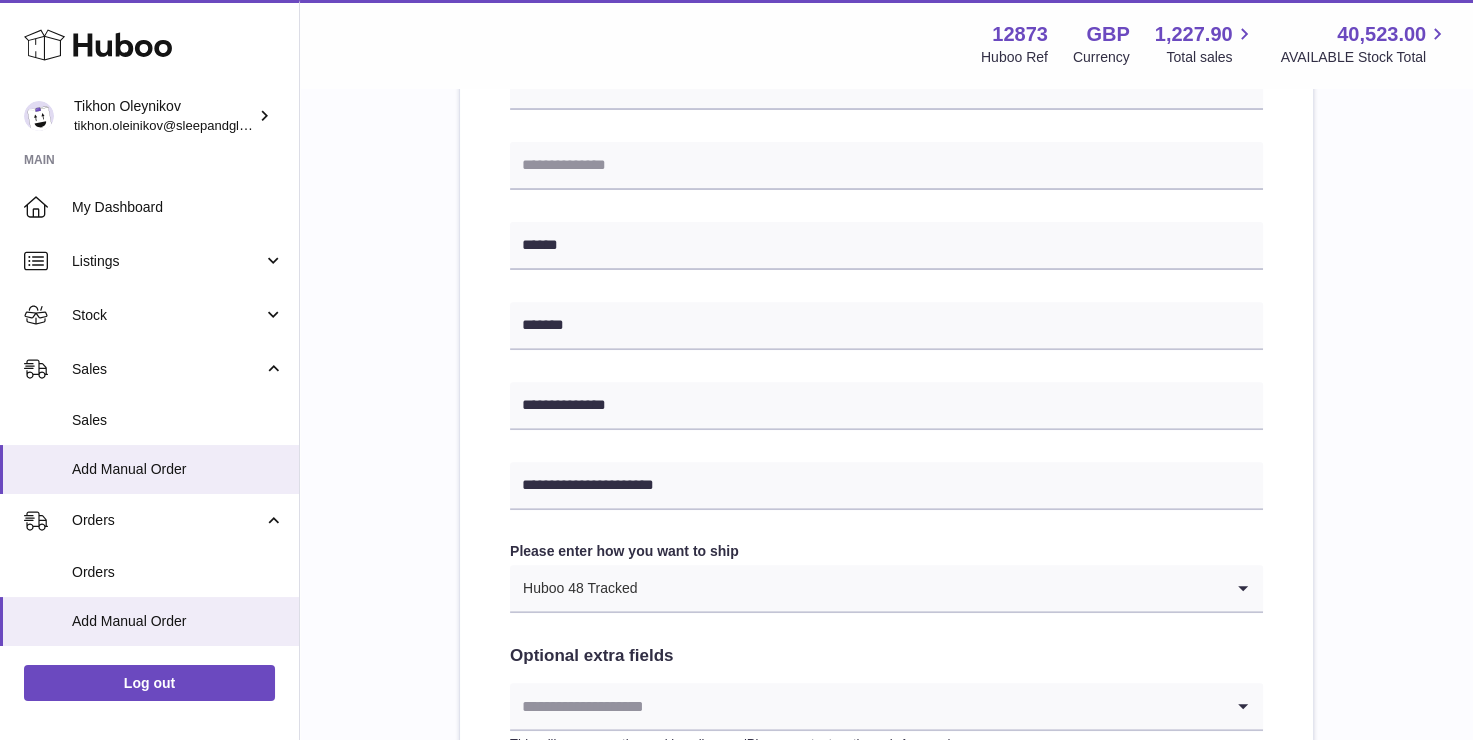 scroll, scrollTop: 800, scrollLeft: 0, axis: vertical 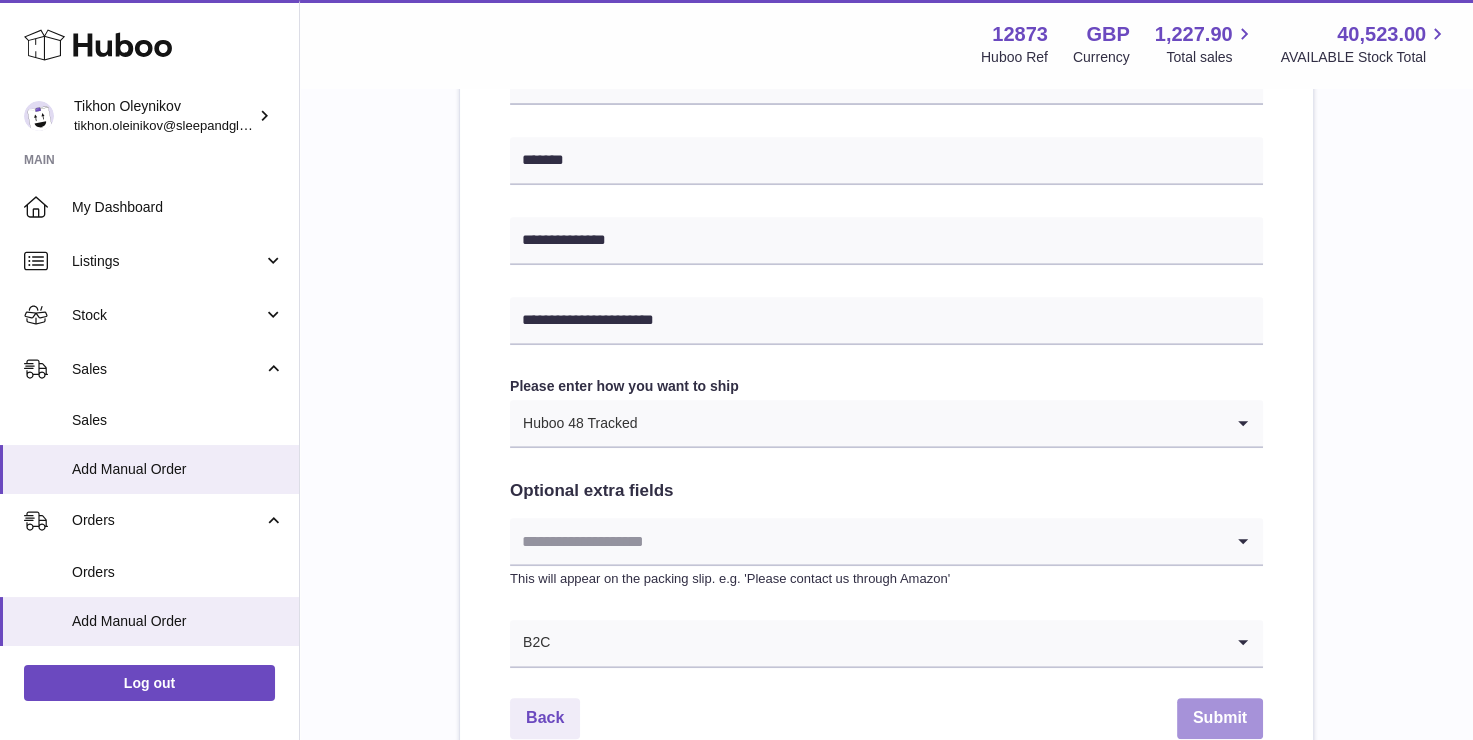 click on "Submit" at bounding box center (1220, 718) 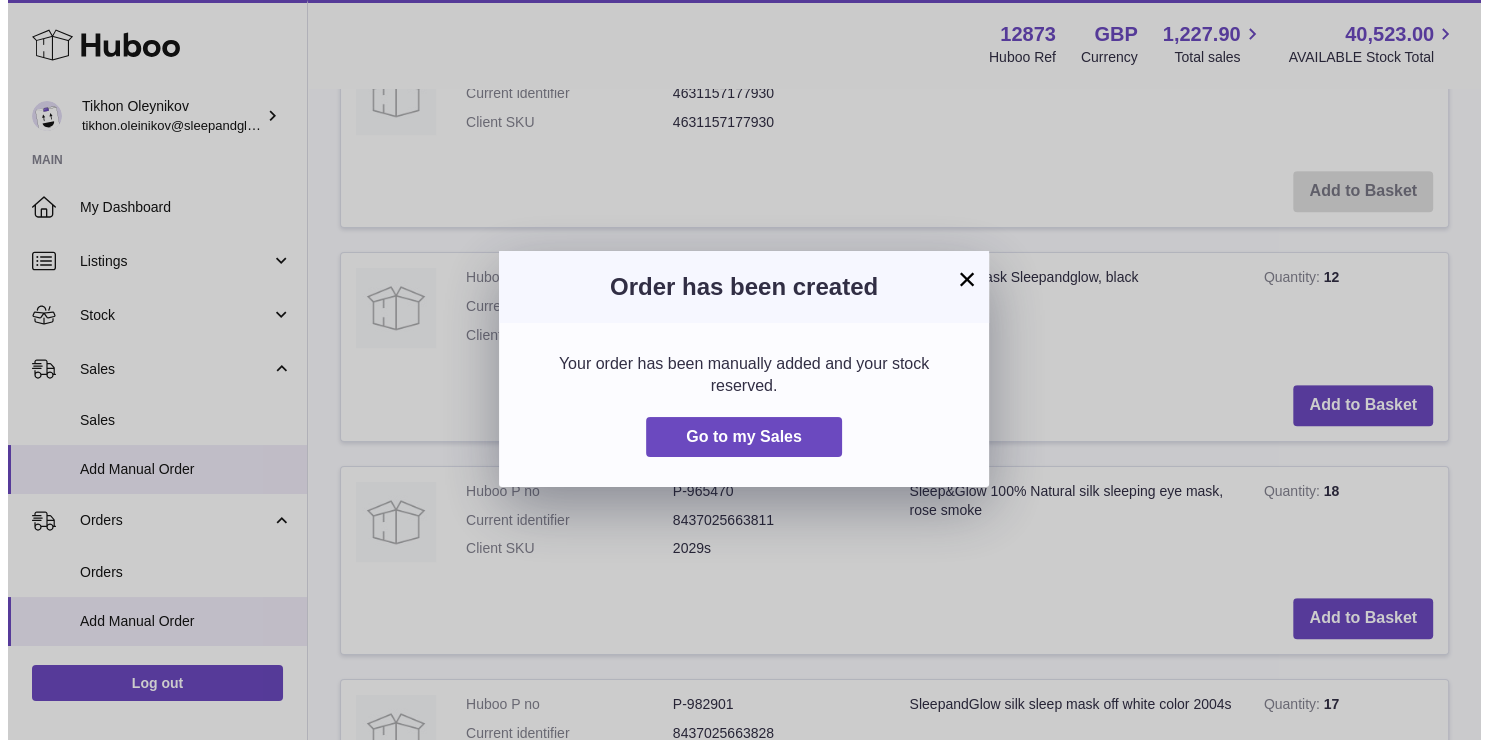 scroll, scrollTop: 0, scrollLeft: 0, axis: both 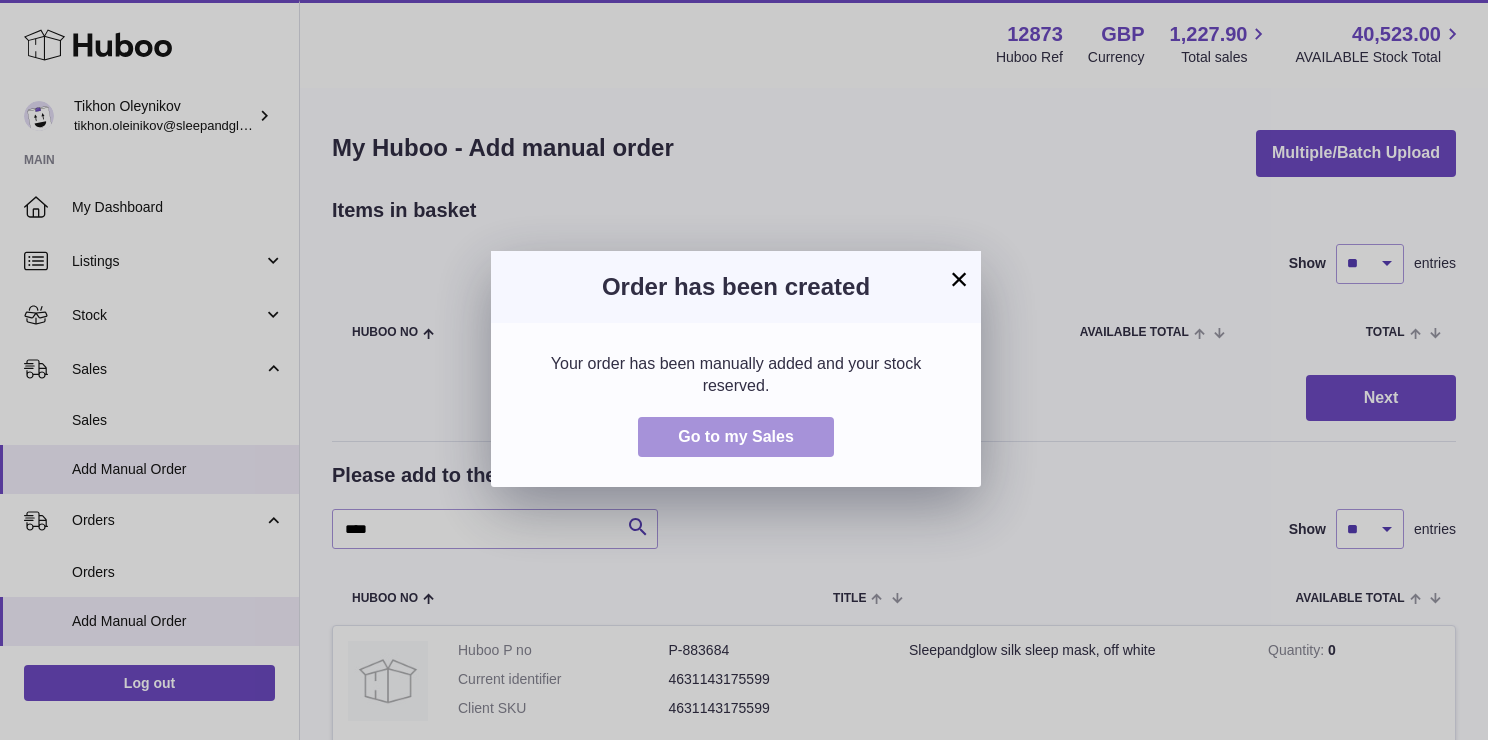 click on "Go to my Sales" at bounding box center (736, 437) 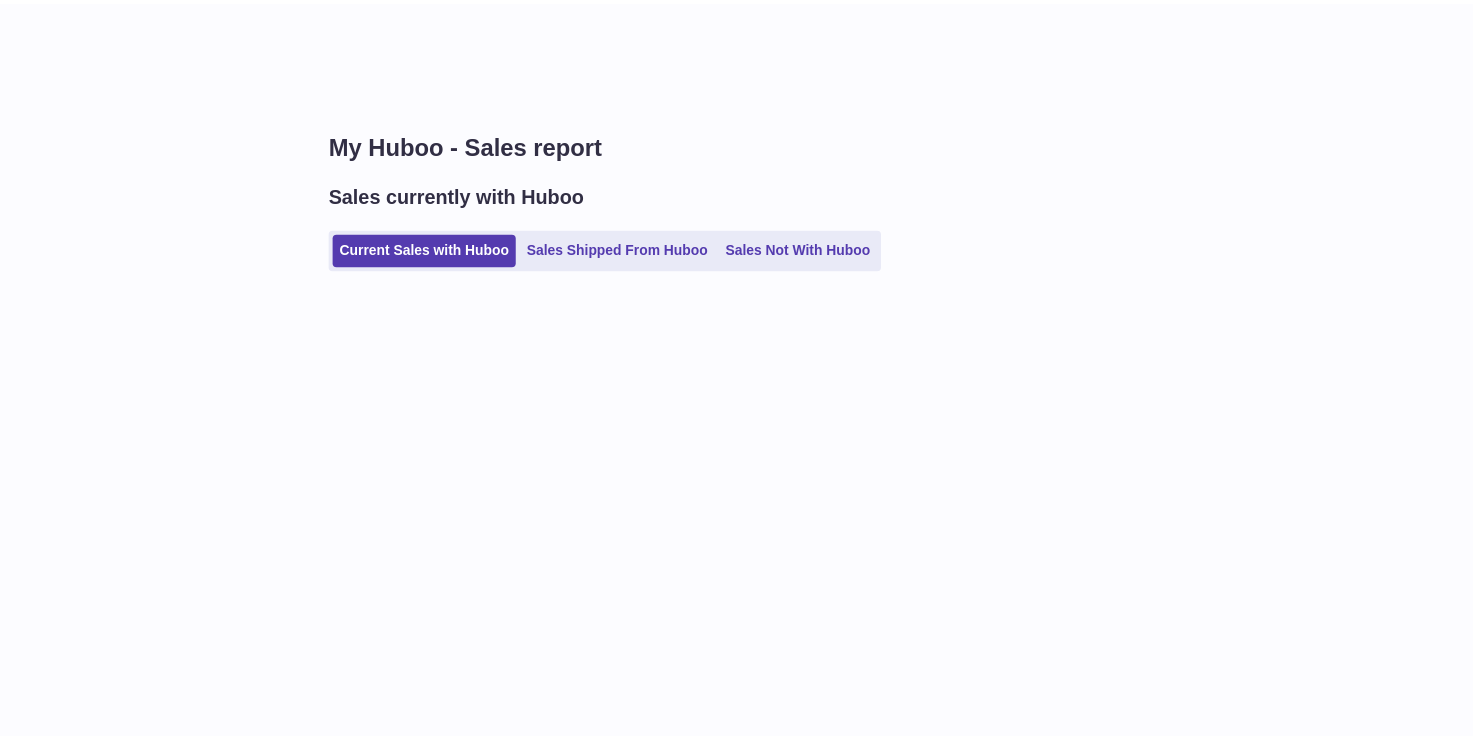 scroll, scrollTop: 0, scrollLeft: 0, axis: both 